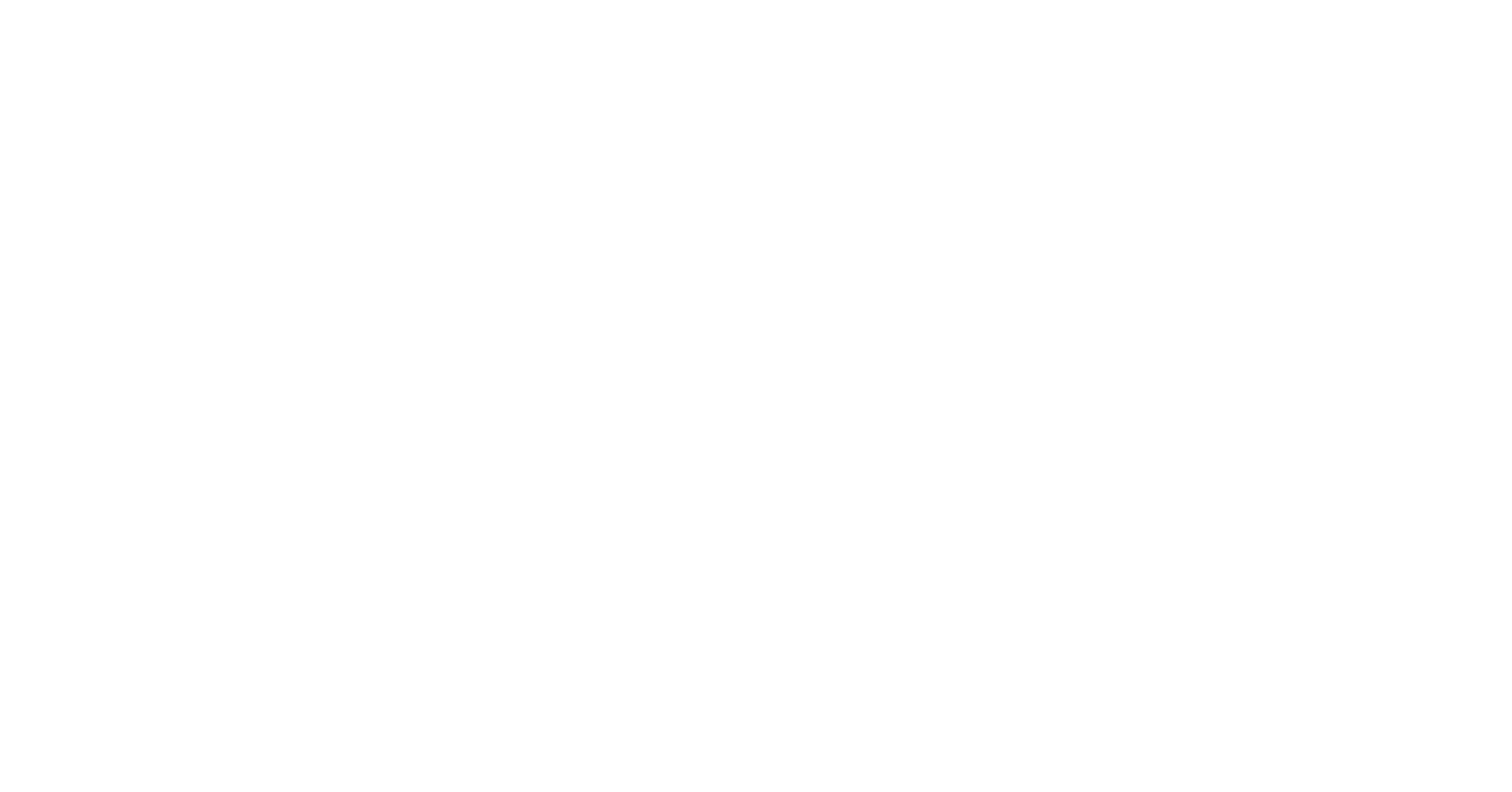 scroll, scrollTop: 0, scrollLeft: 0, axis: both 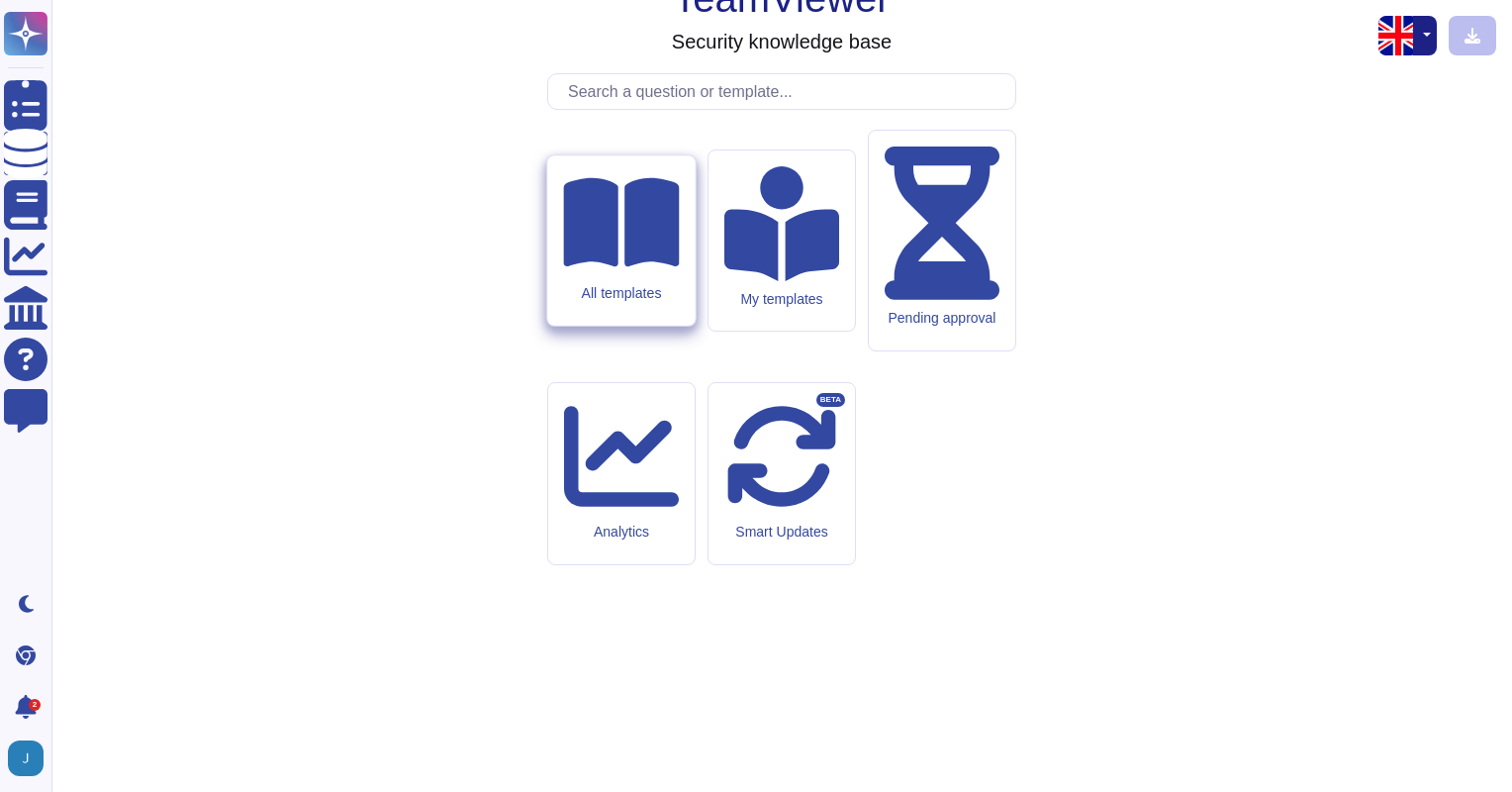 click on "All templates" at bounding box center (620, 293) 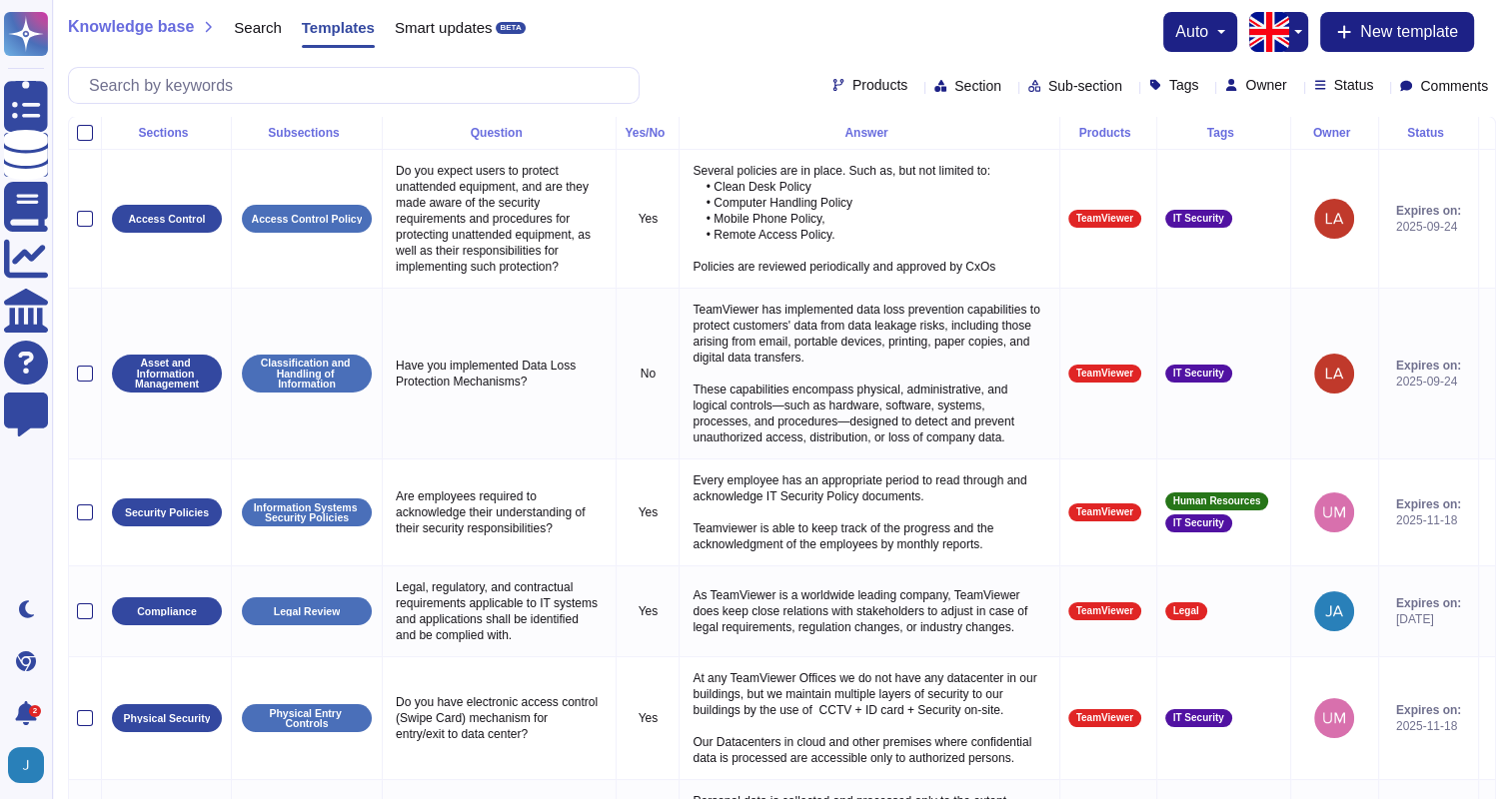 click 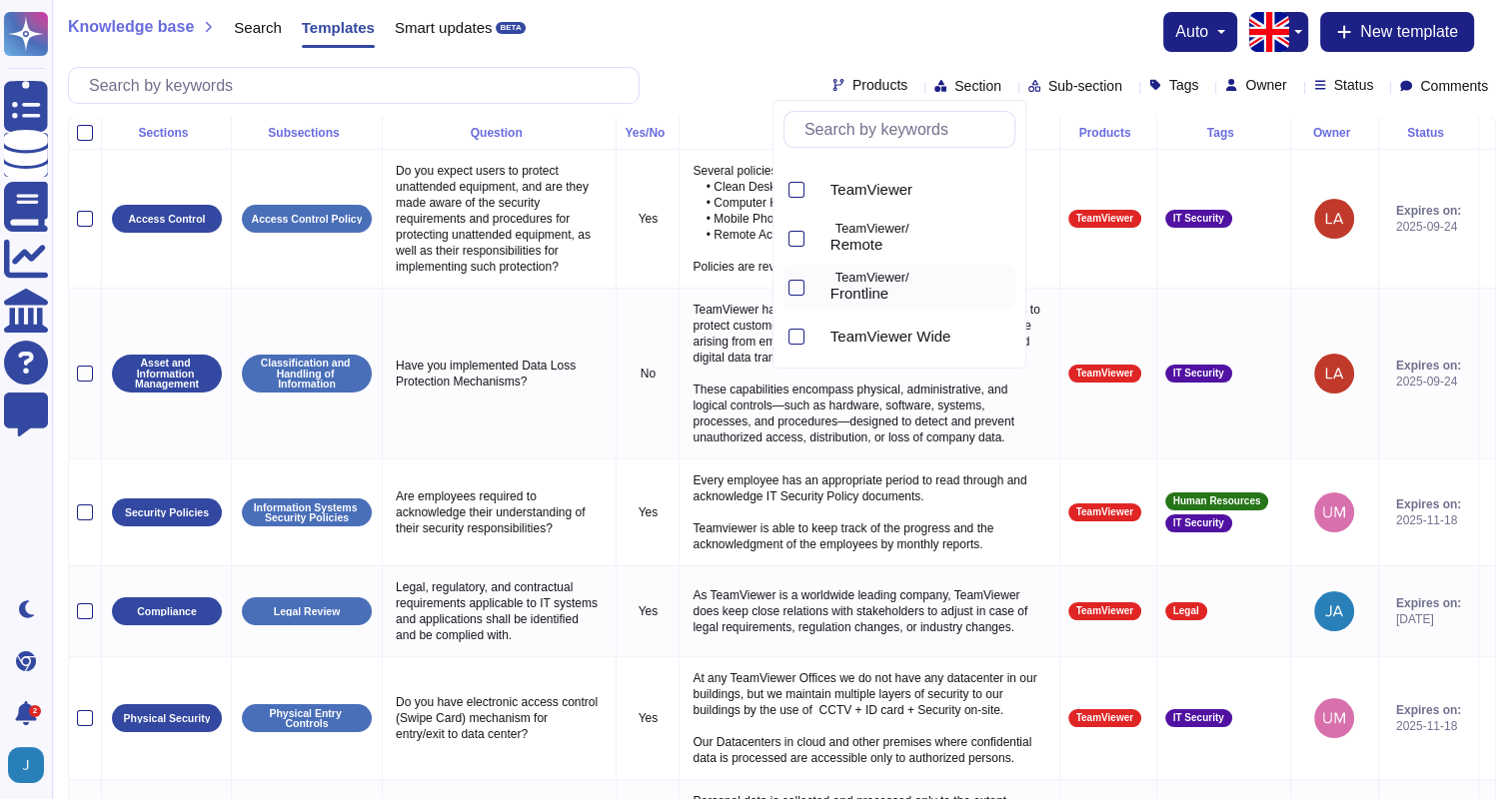 scroll, scrollTop: 39, scrollLeft: 0, axis: vertical 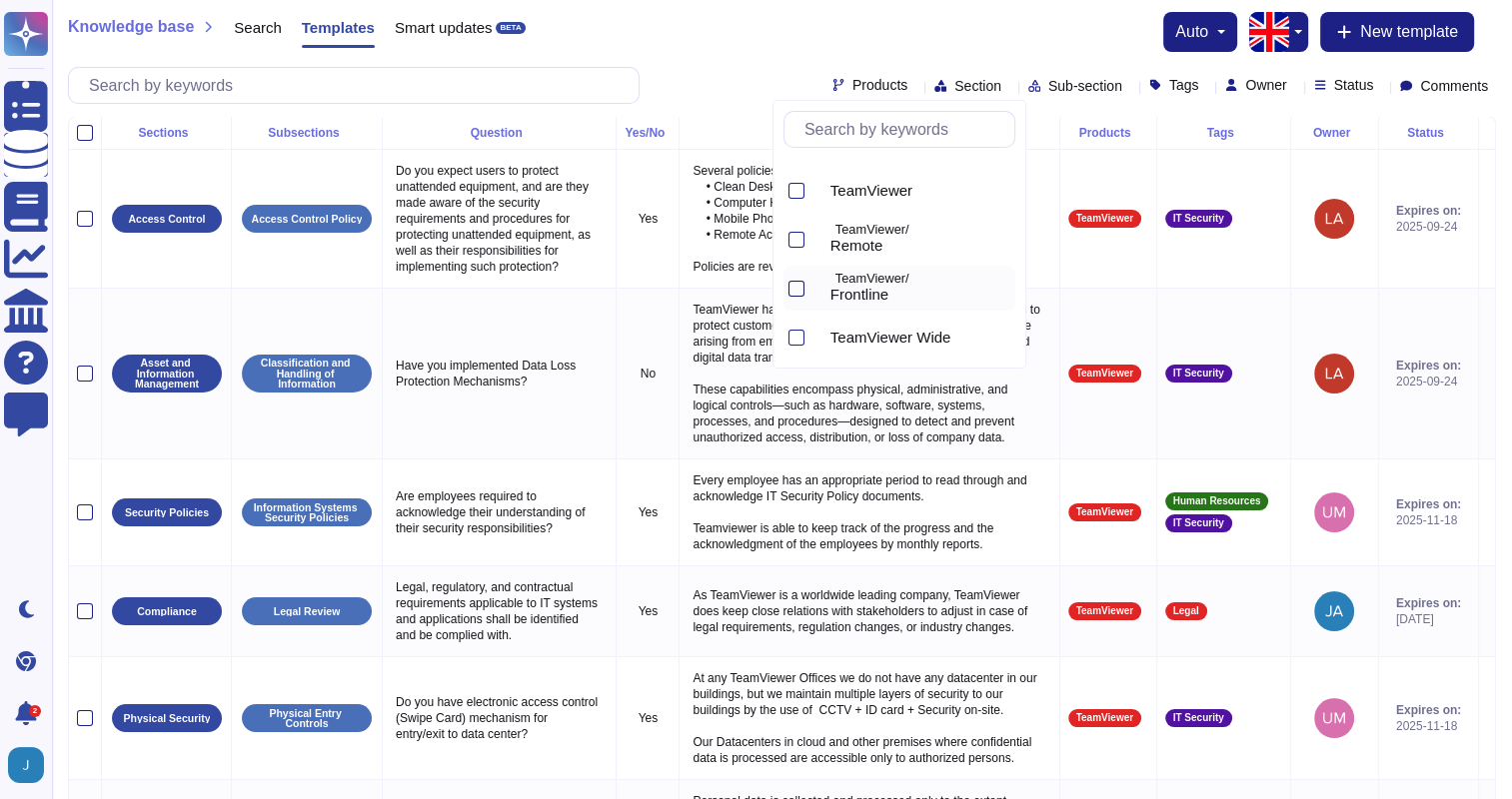 click at bounding box center [796, 289] 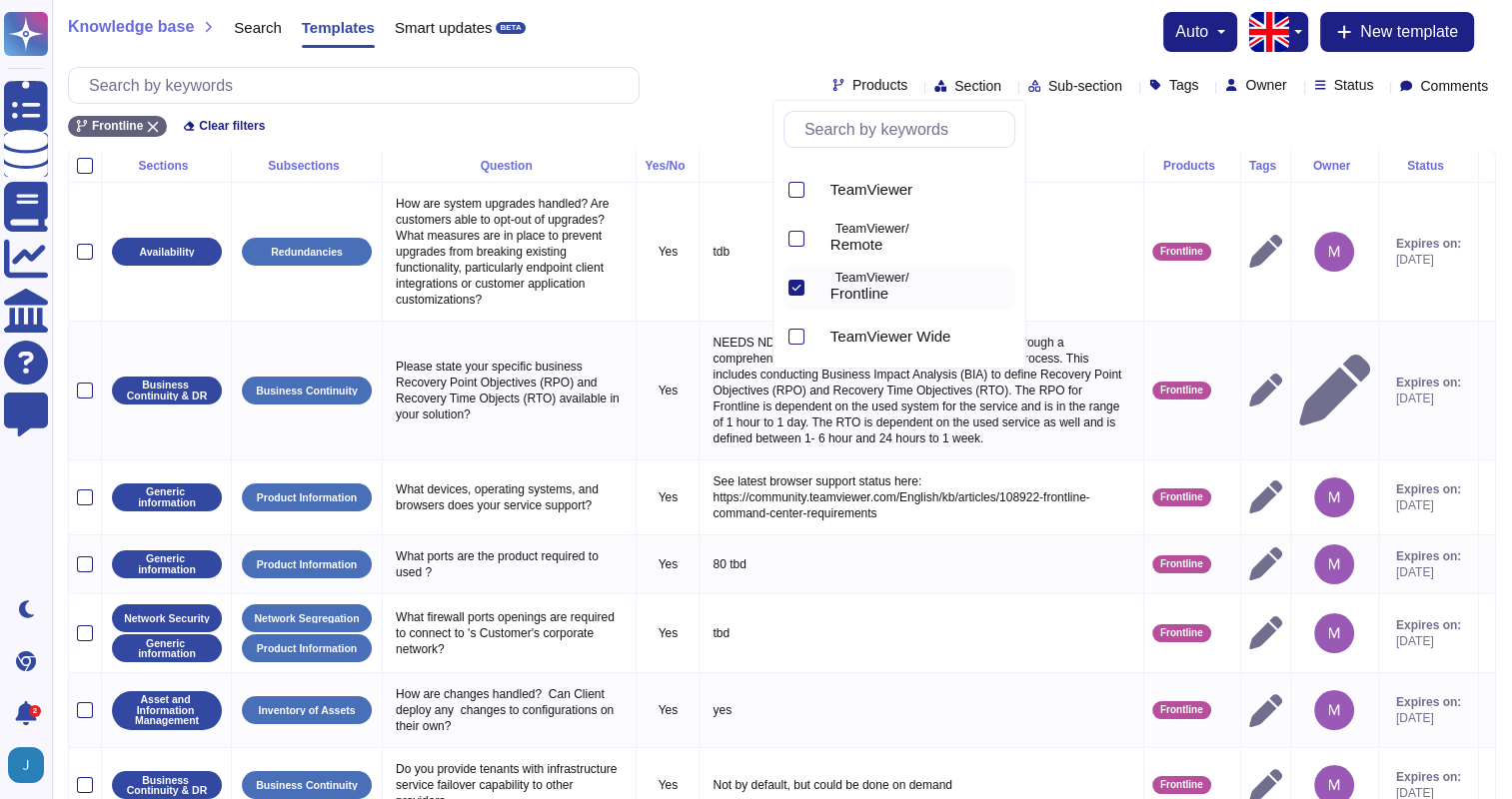 scroll, scrollTop: 40, scrollLeft: 0, axis: vertical 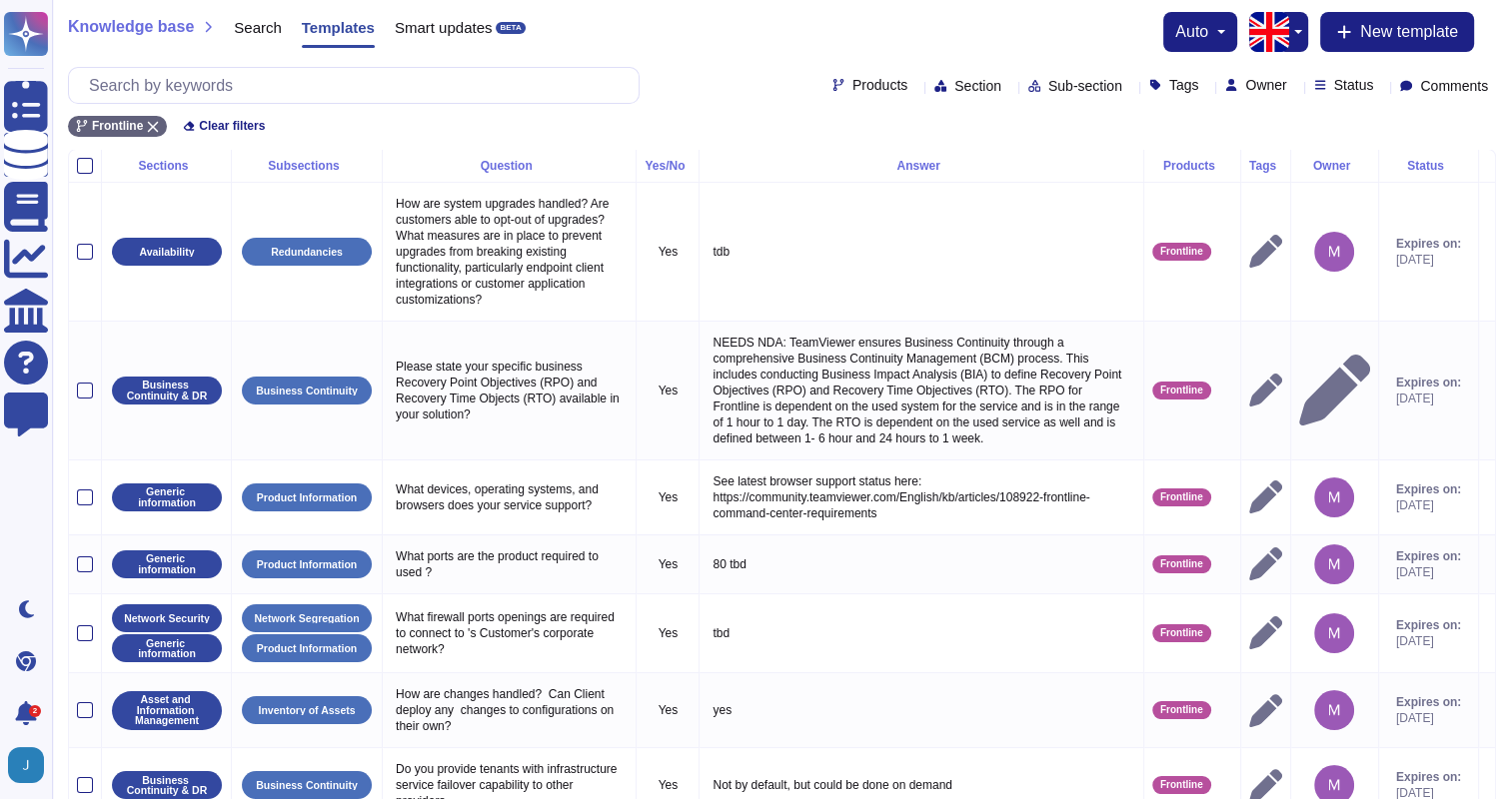 click on "Knowledge base Search Templates Smart updates BETA auto New template Products Section Sub-section Tags Owner Status Comments Frontline Clear filters" at bounding box center [781, 74] 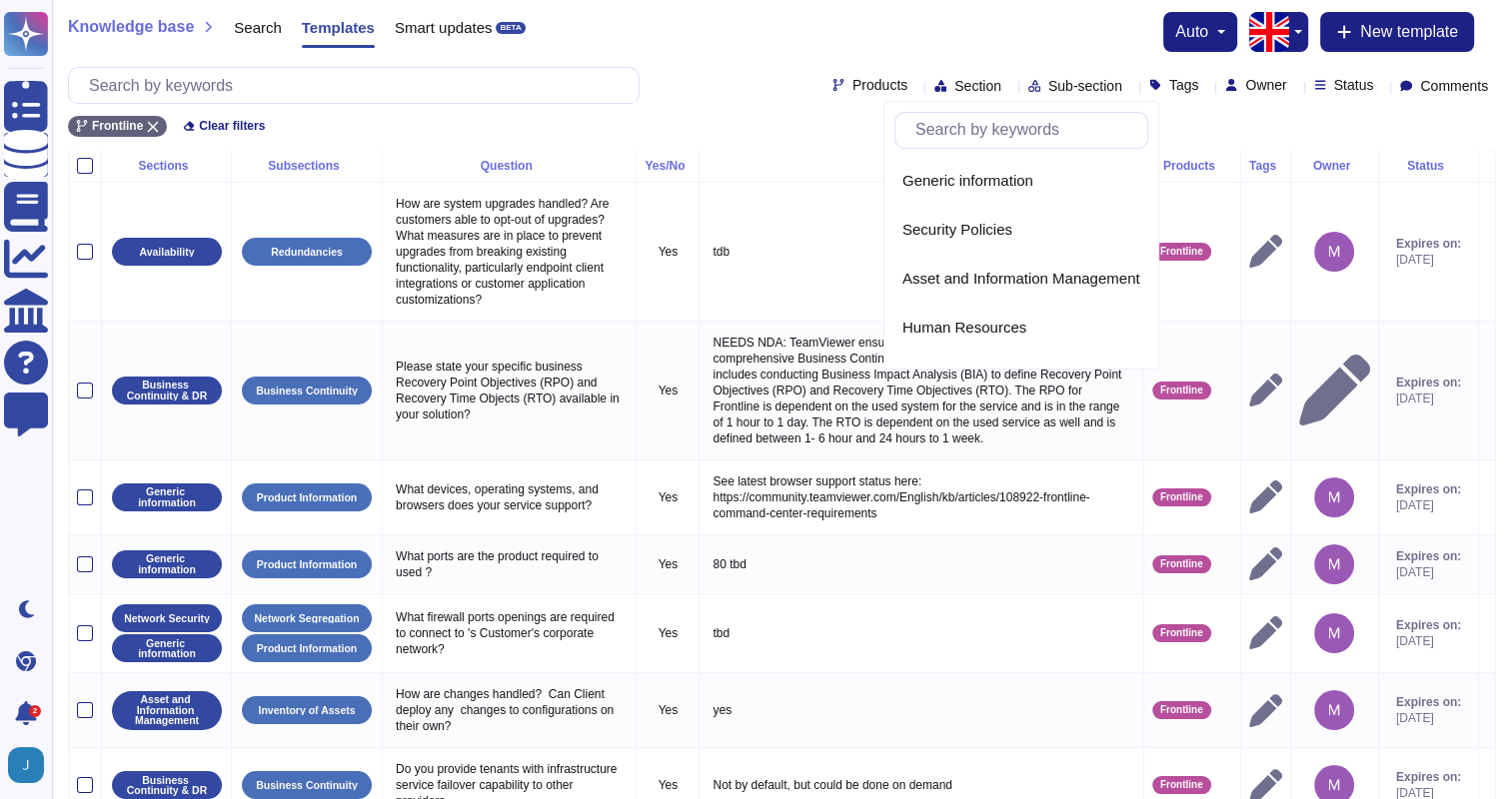 click on "Knowledge base Search Templates Smart updates BETA auto New template" at bounding box center [781, 32] 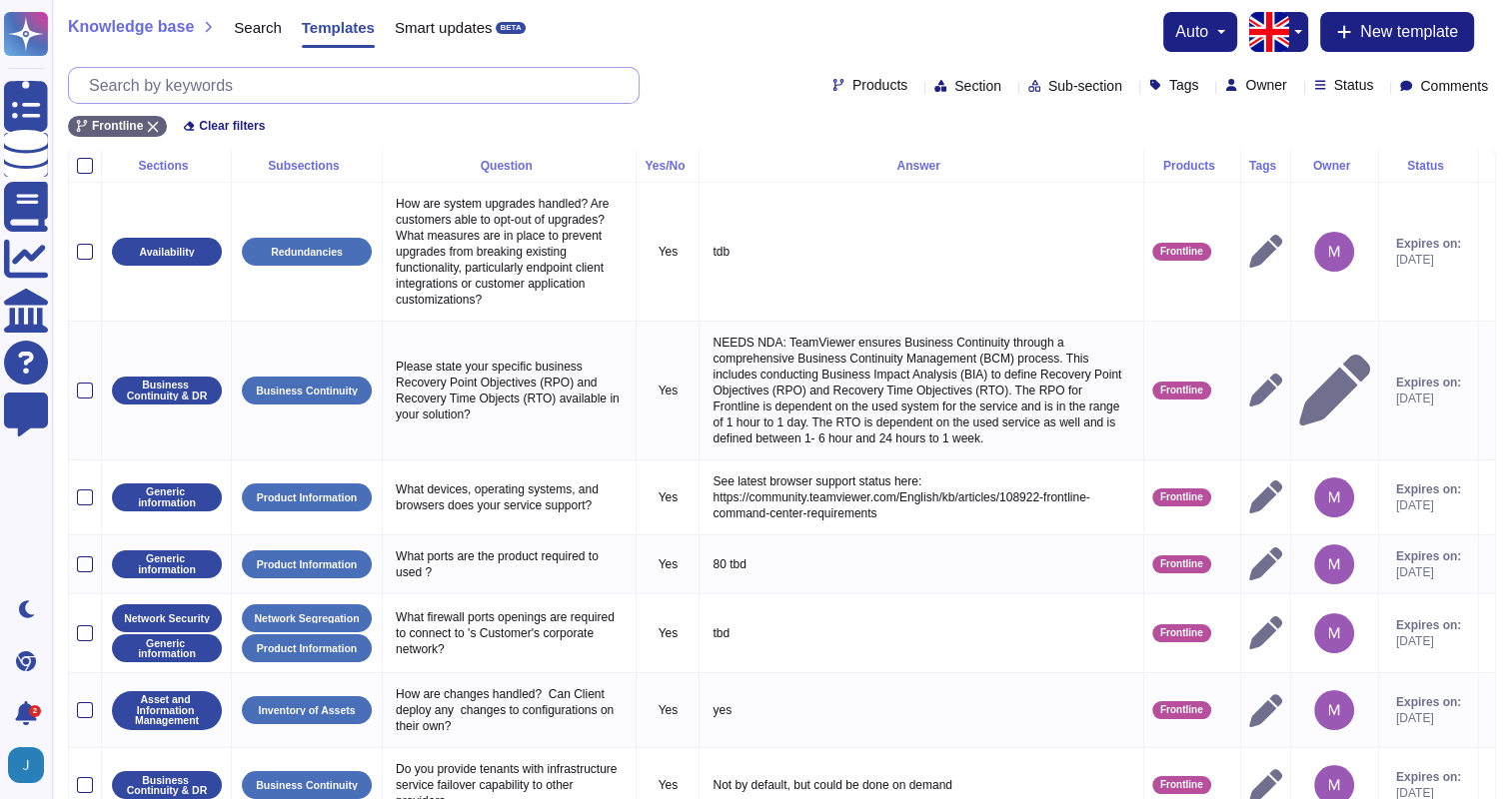 click at bounding box center [359, 85] 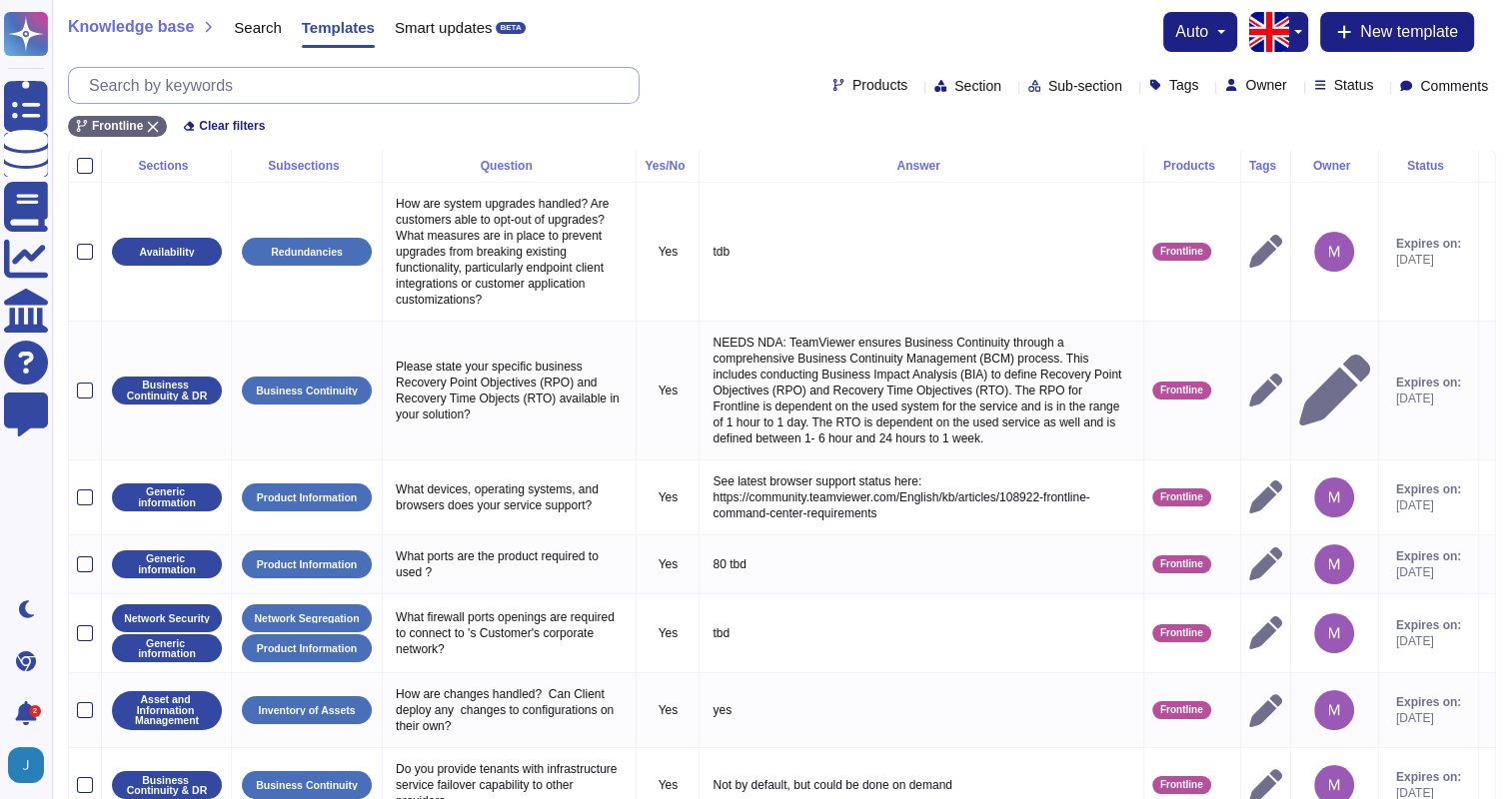 click at bounding box center (359, 85) 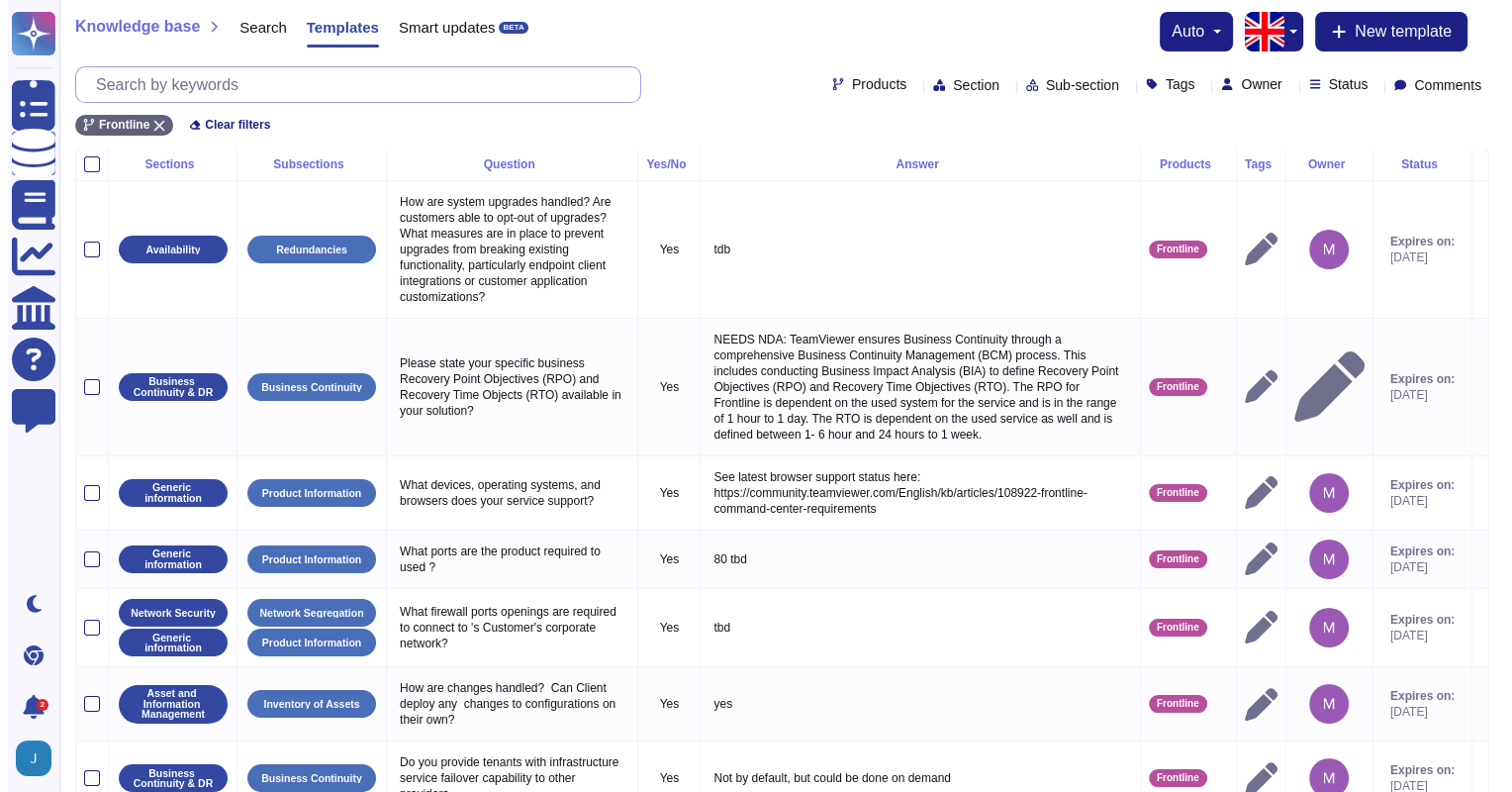 paste on "compensation" 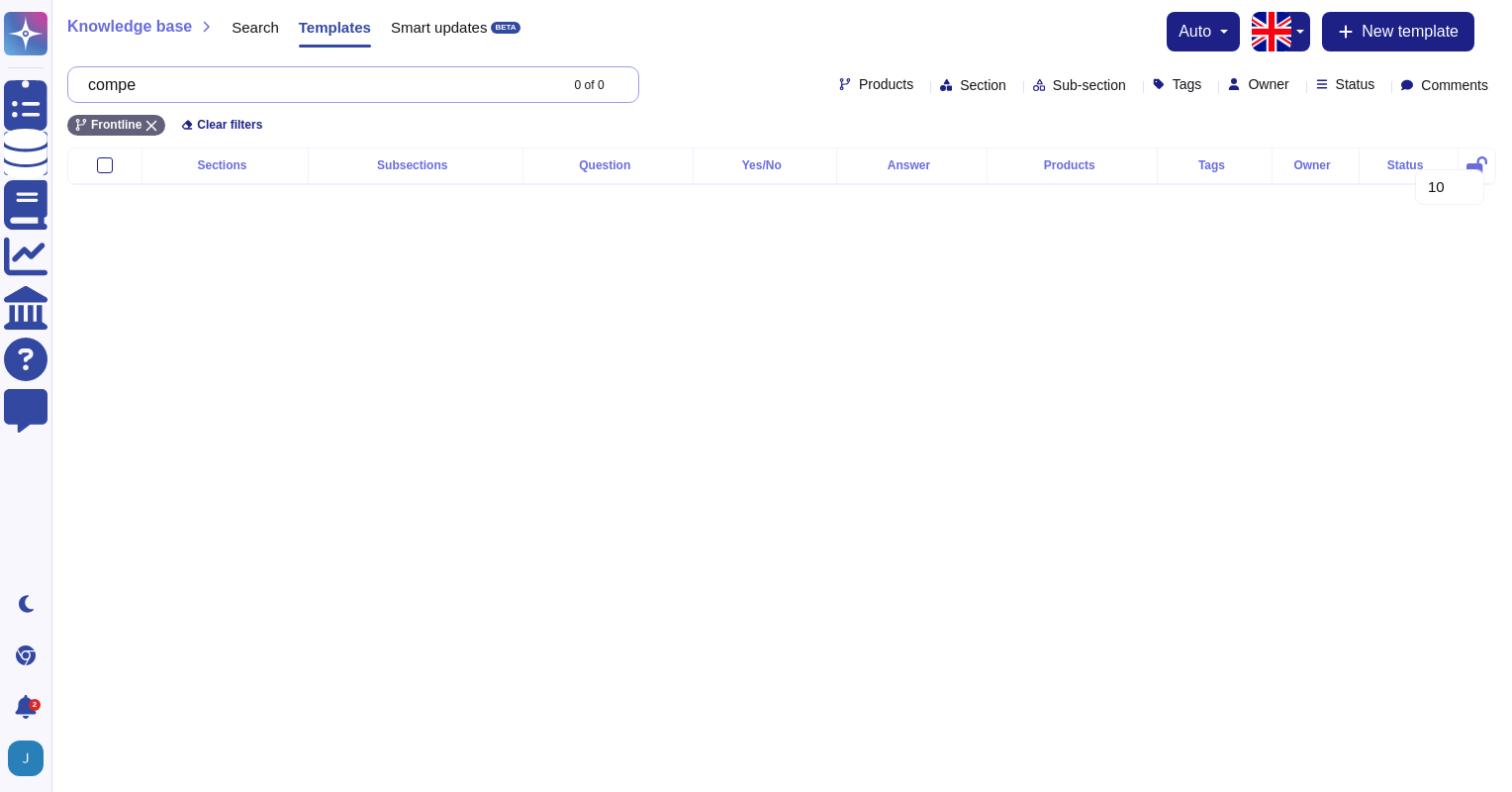 type on "c" 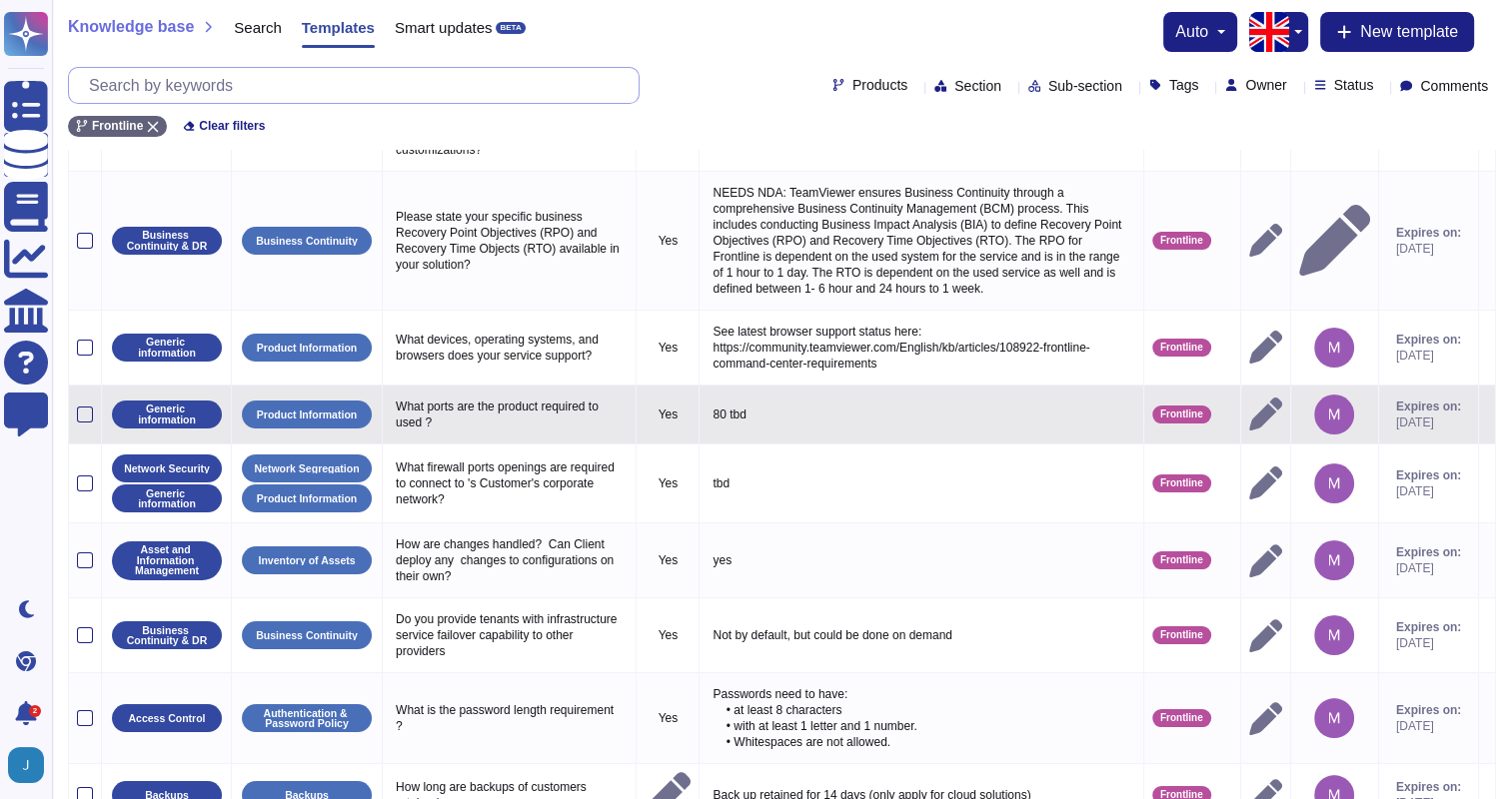 scroll, scrollTop: 148, scrollLeft: 0, axis: vertical 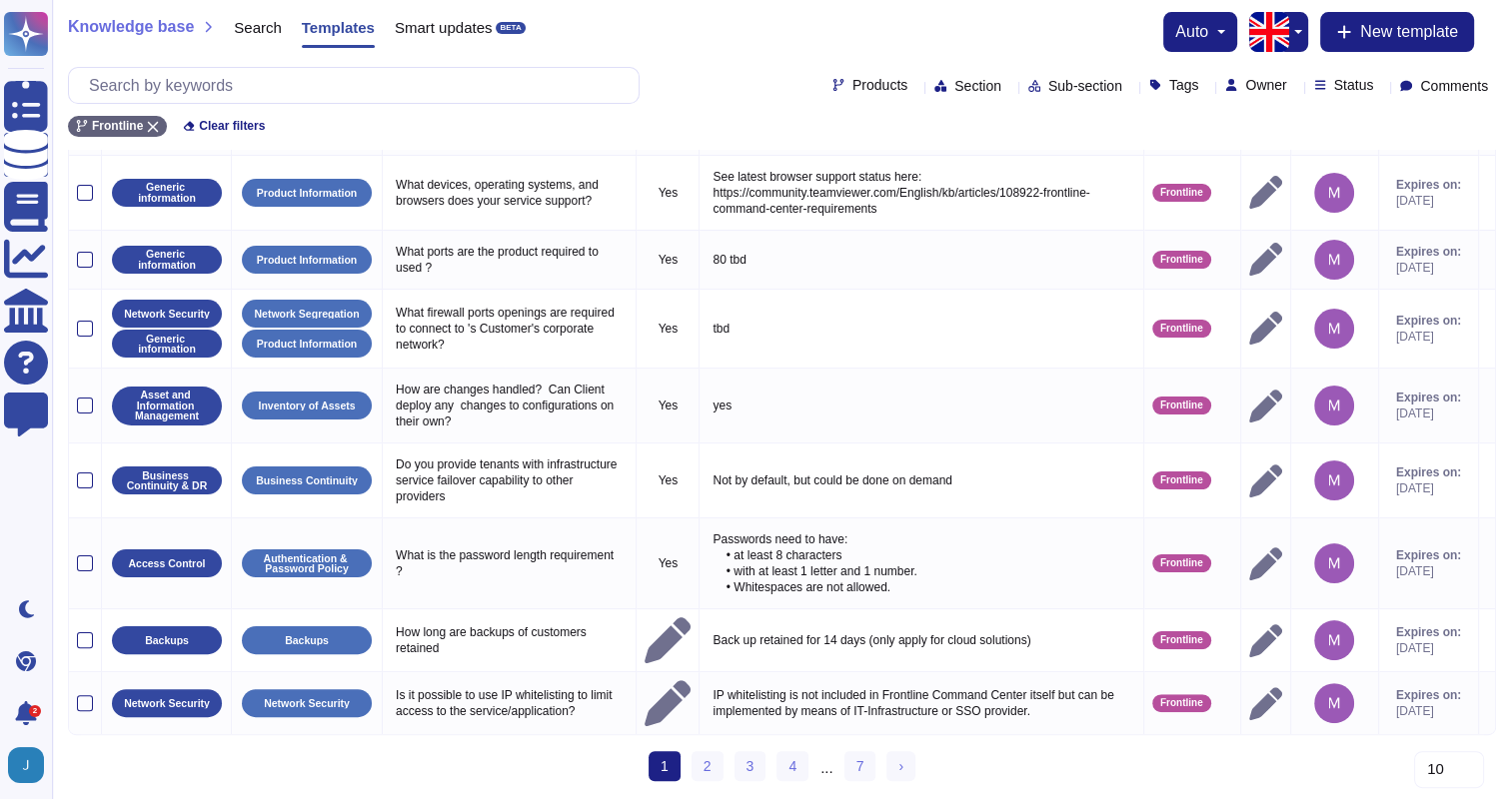 click 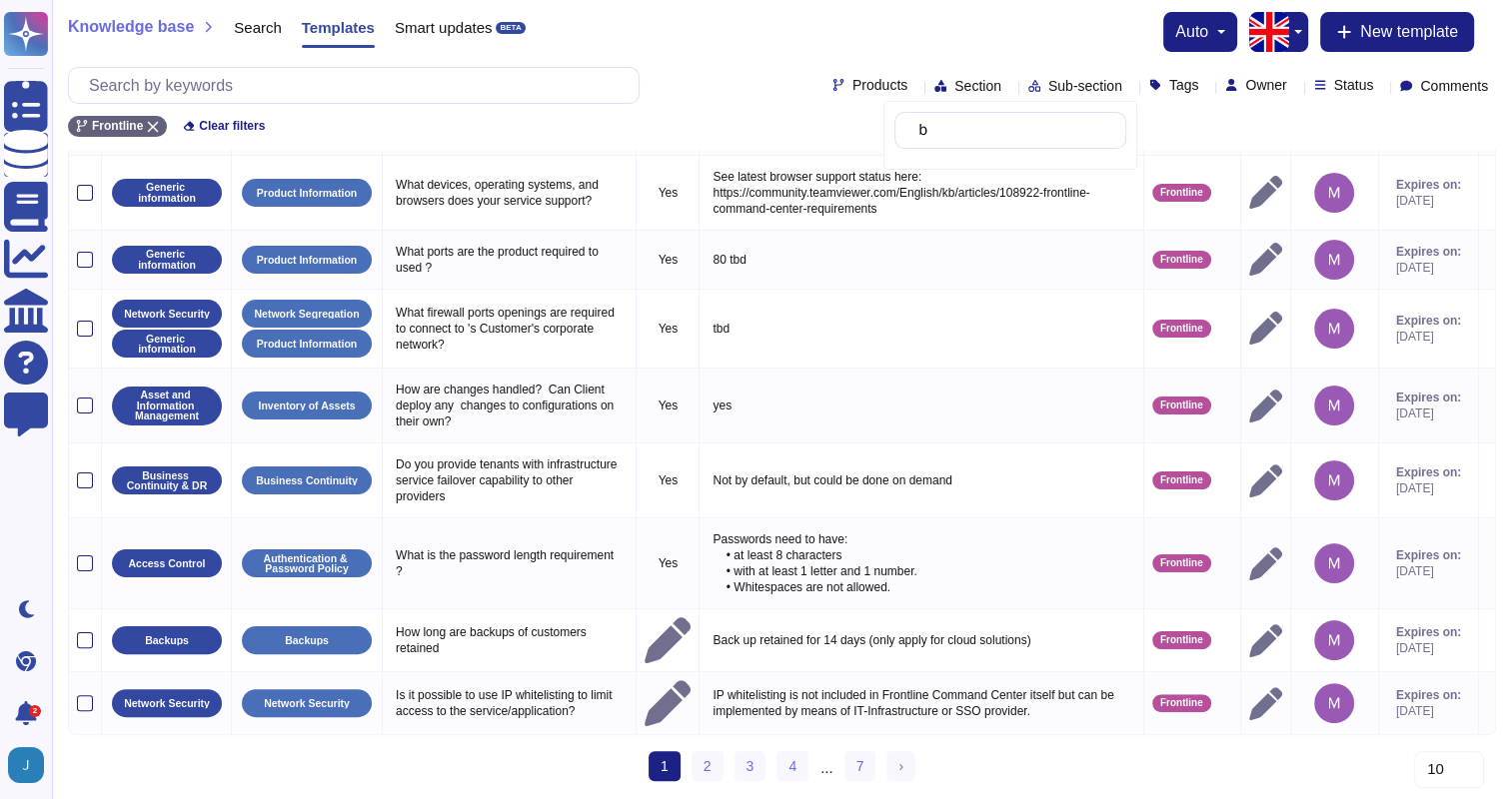 type on "ば" 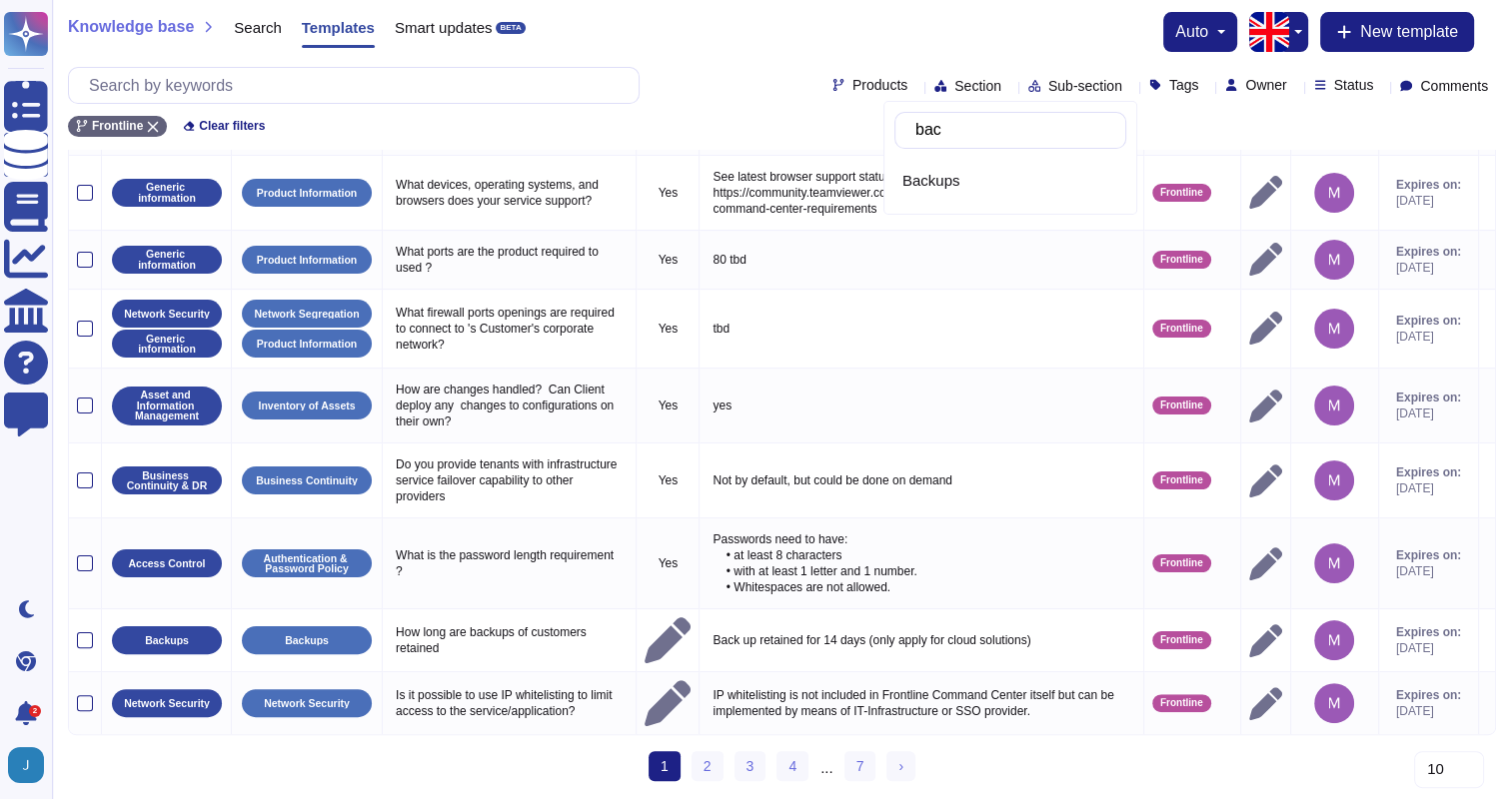 type on "back" 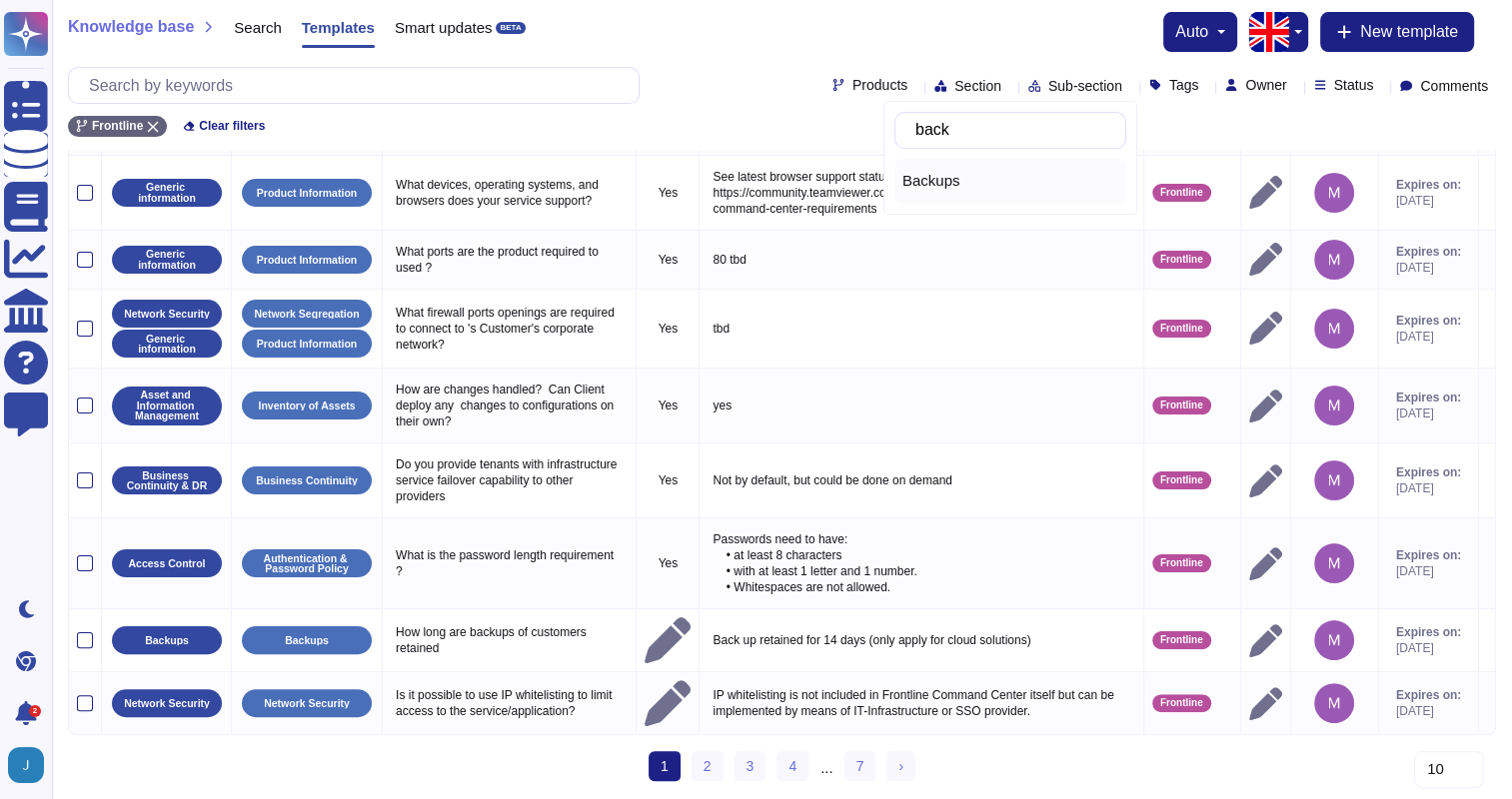 click on "Backups" at bounding box center [1010, 181] 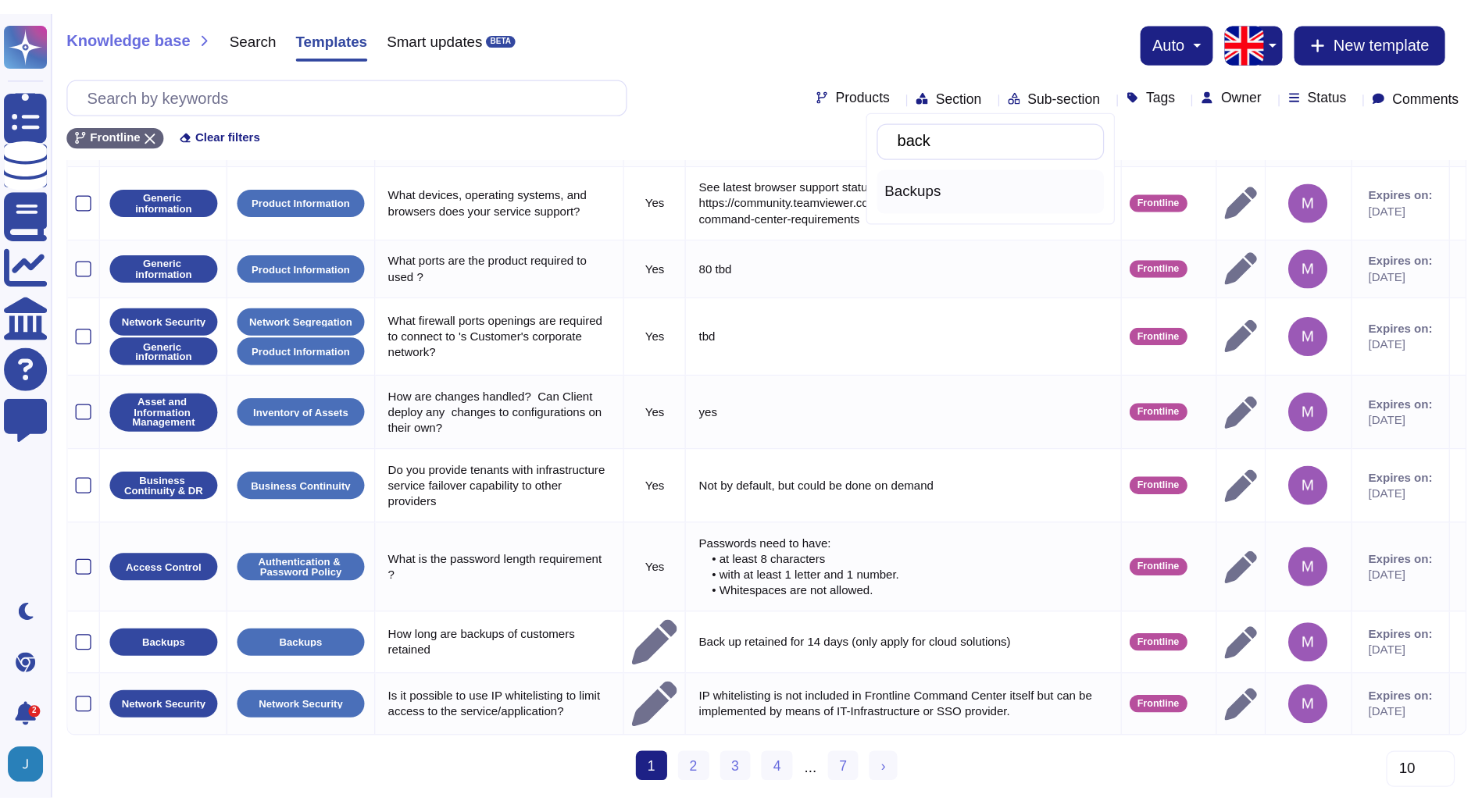 scroll, scrollTop: 0, scrollLeft: 0, axis: both 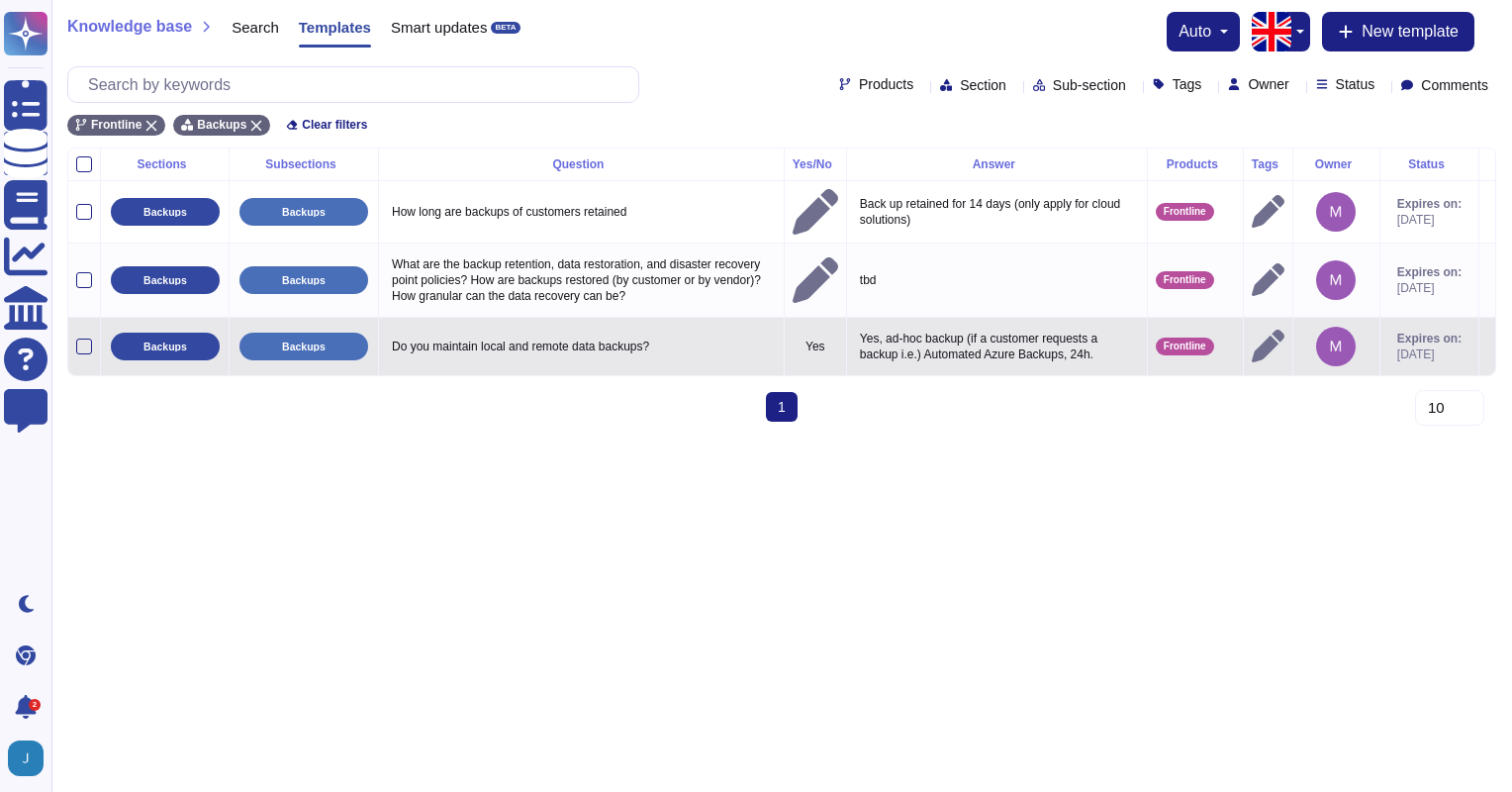 click on "Do you maintain local and remote data backups?" at bounding box center (581, 346) 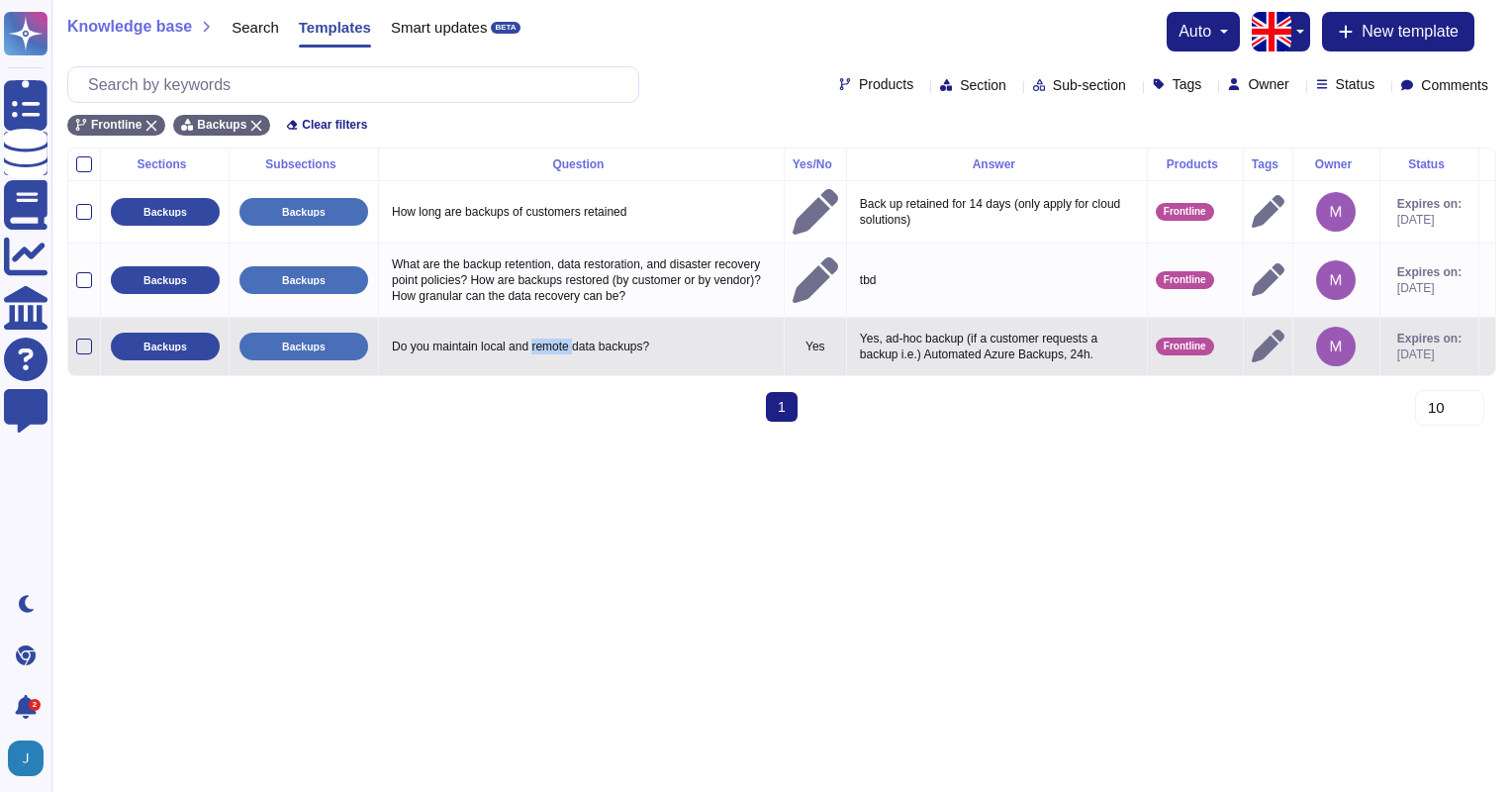 click on "Do you maintain local and remote data backups?" at bounding box center (581, 346) 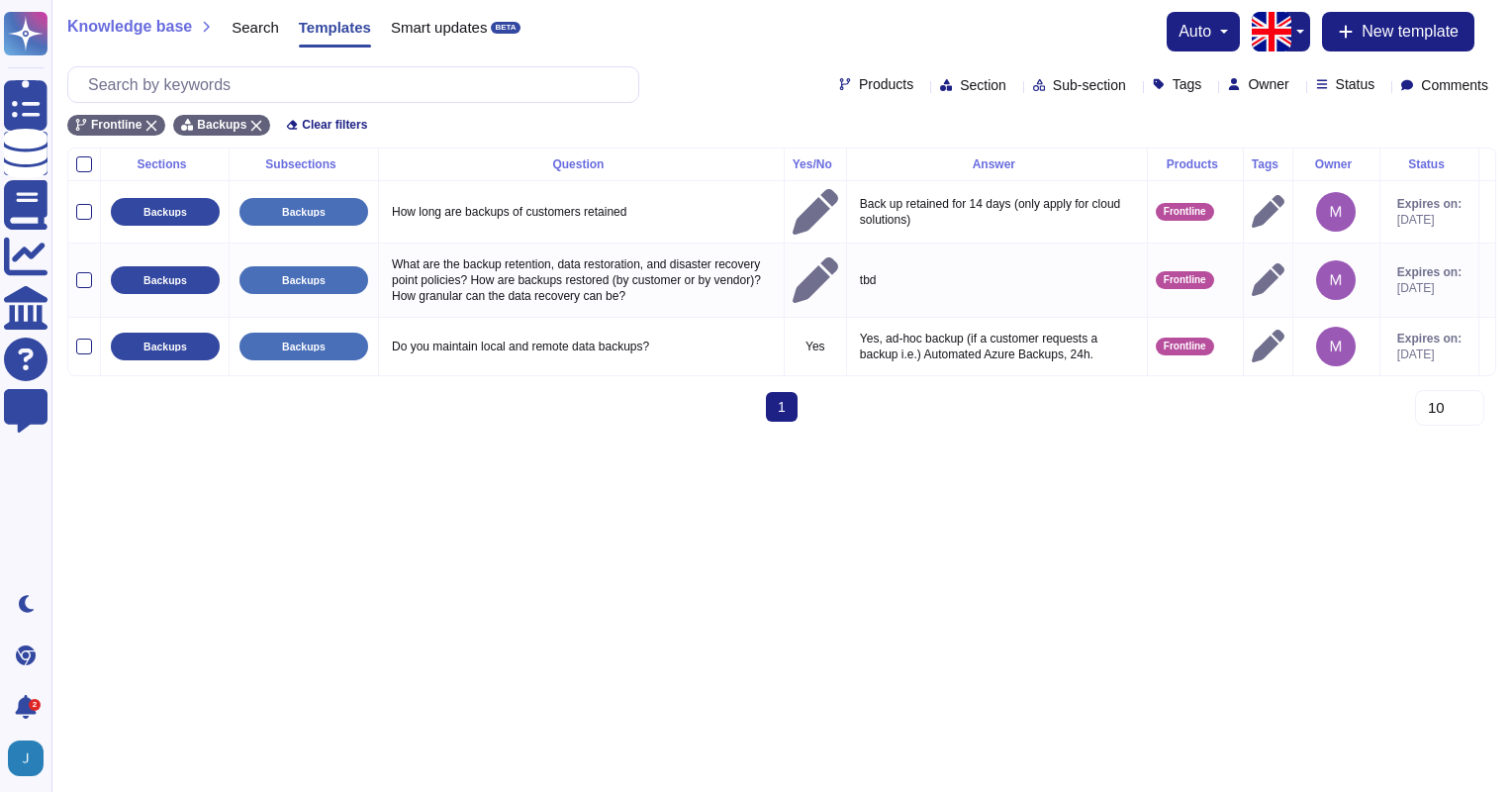 click on "Frontline Backups Clear filters" at bounding box center [782, 119] 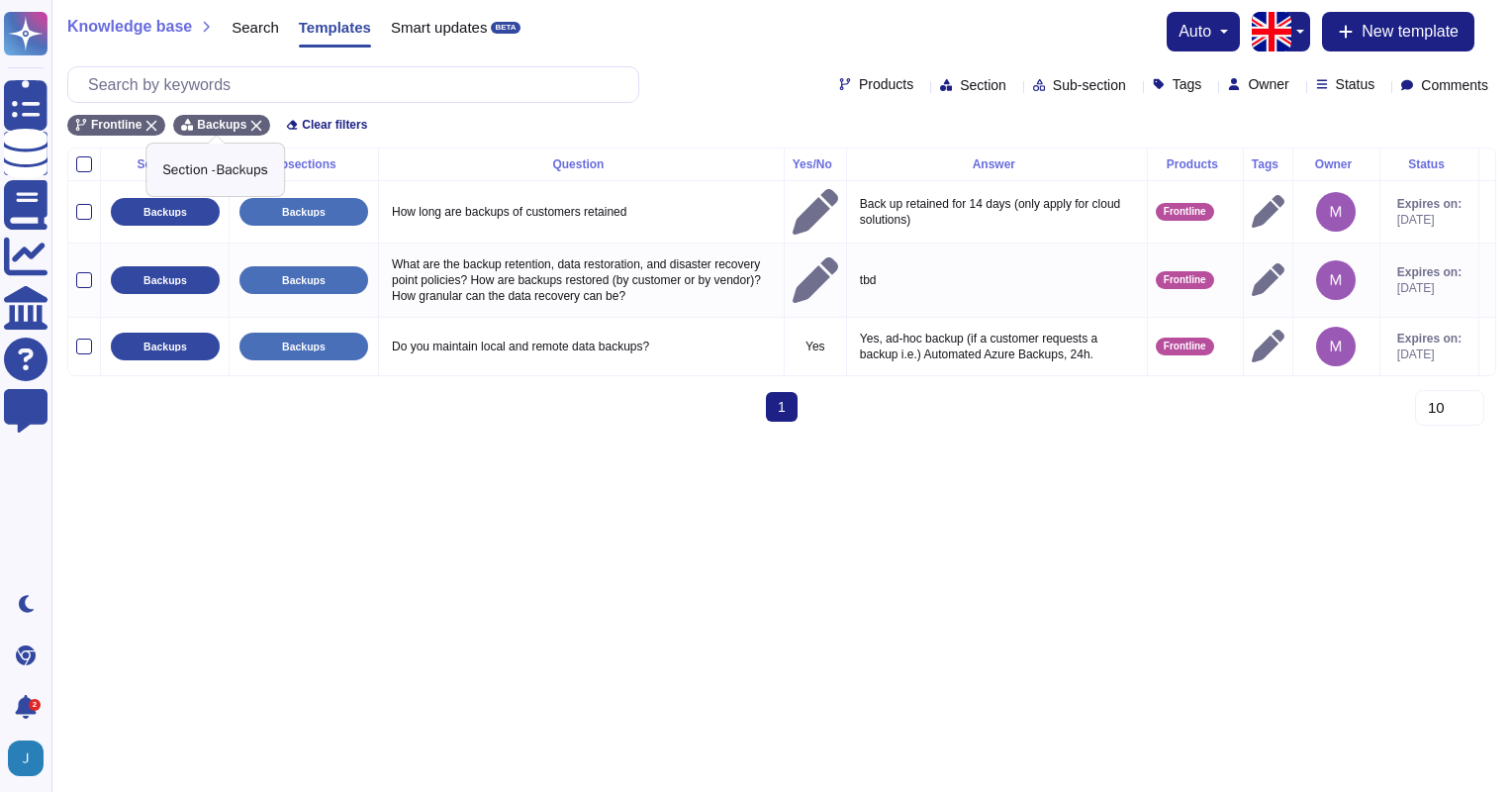 click 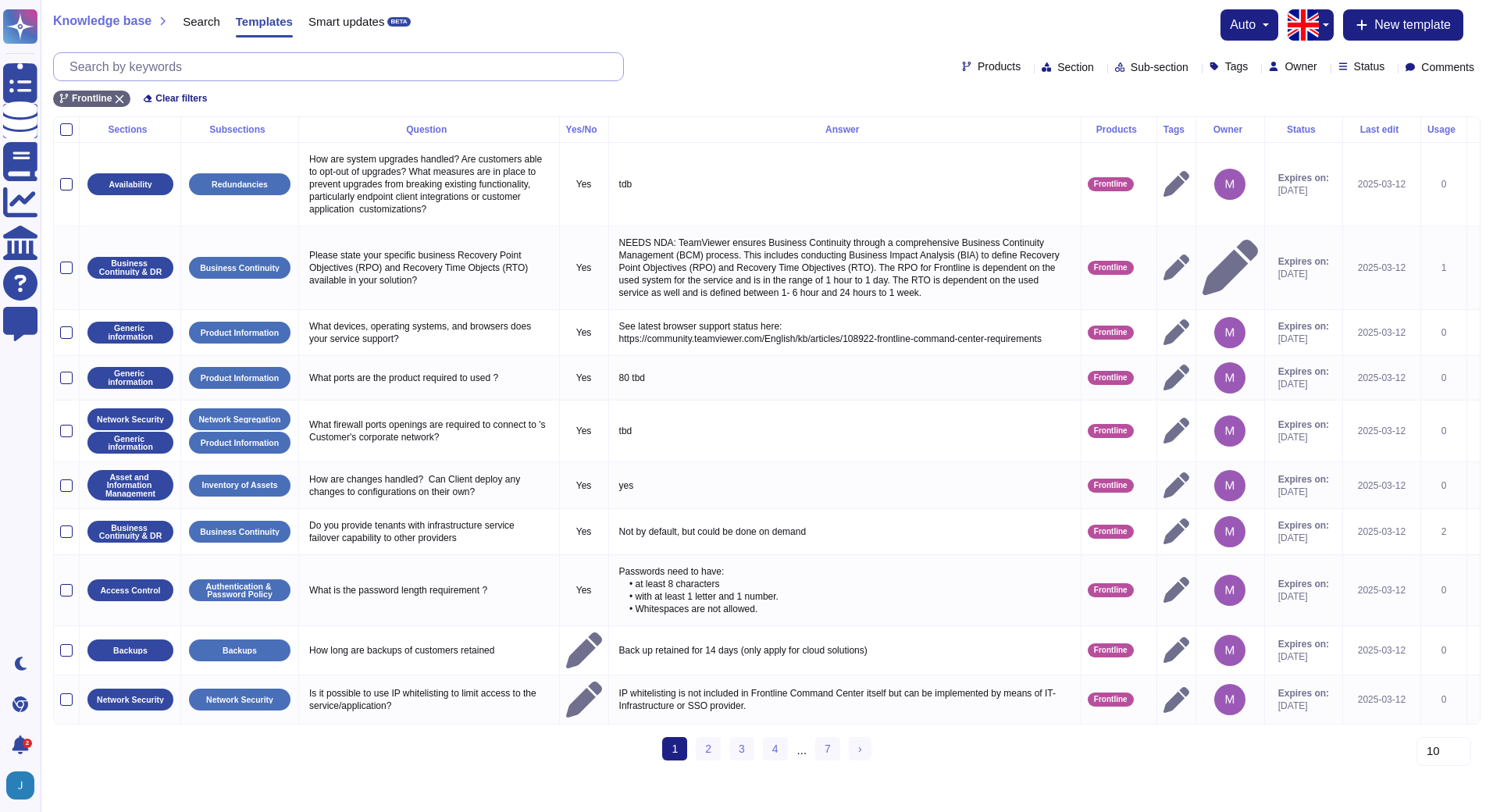 click at bounding box center (342, 66) 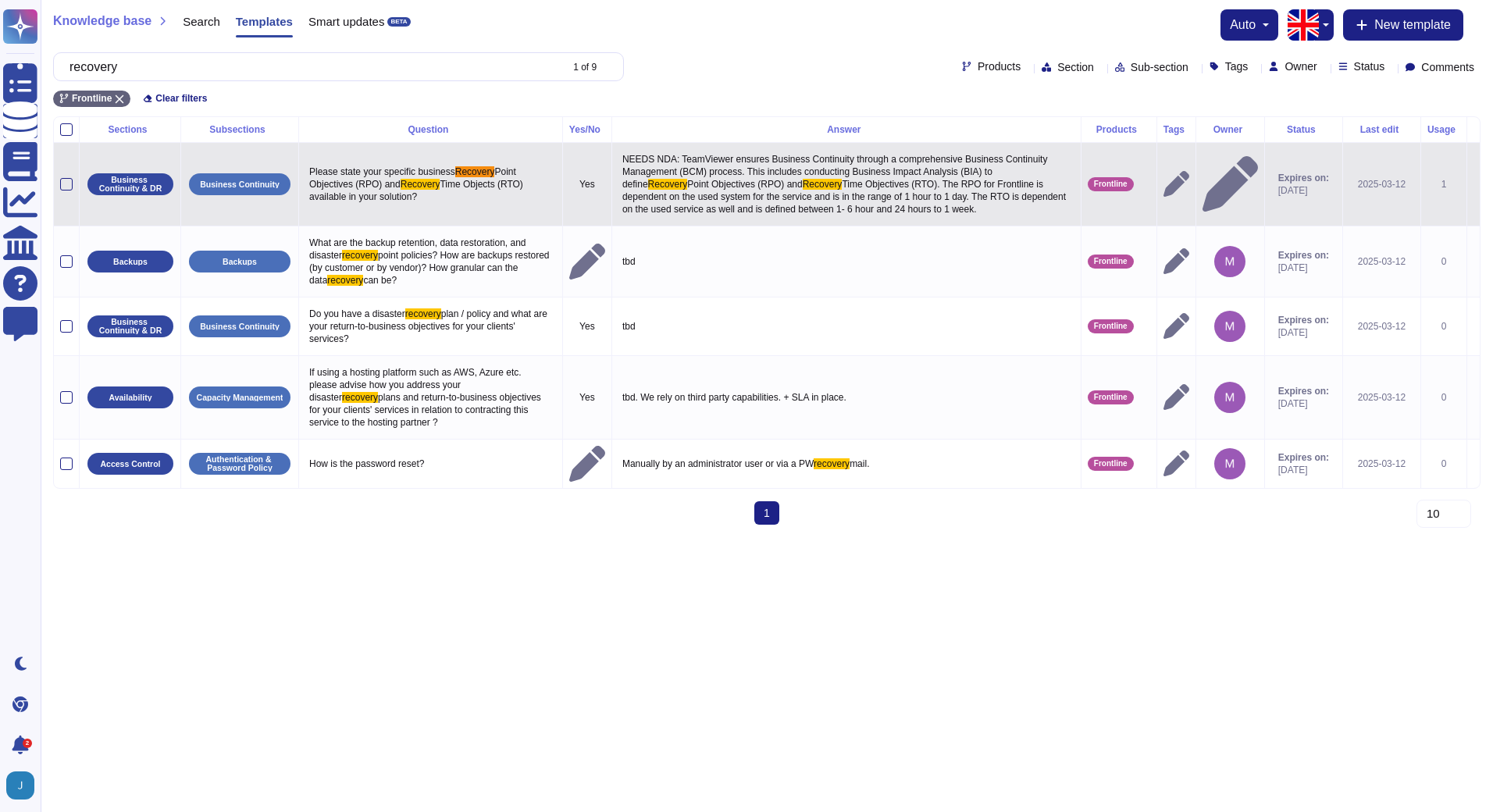 click on "NEEDS NDA: TeamViewer ensures Business Continuity through a comprehensive Business Continuity Management (BCM) process. This includes conducting Business Impact Analysis (BIA) to define  Recovery  Point Objectives (RPO) and  Recovery  Time Objectives (RTO). The RPO for Frontline is dependent on the used system for the service and is in the range of 1 hour to 1 day. The RTO is dependent on the used service as well and is defined between 1- 6 hour and 24 hours to 1 week." at bounding box center [846, 184] 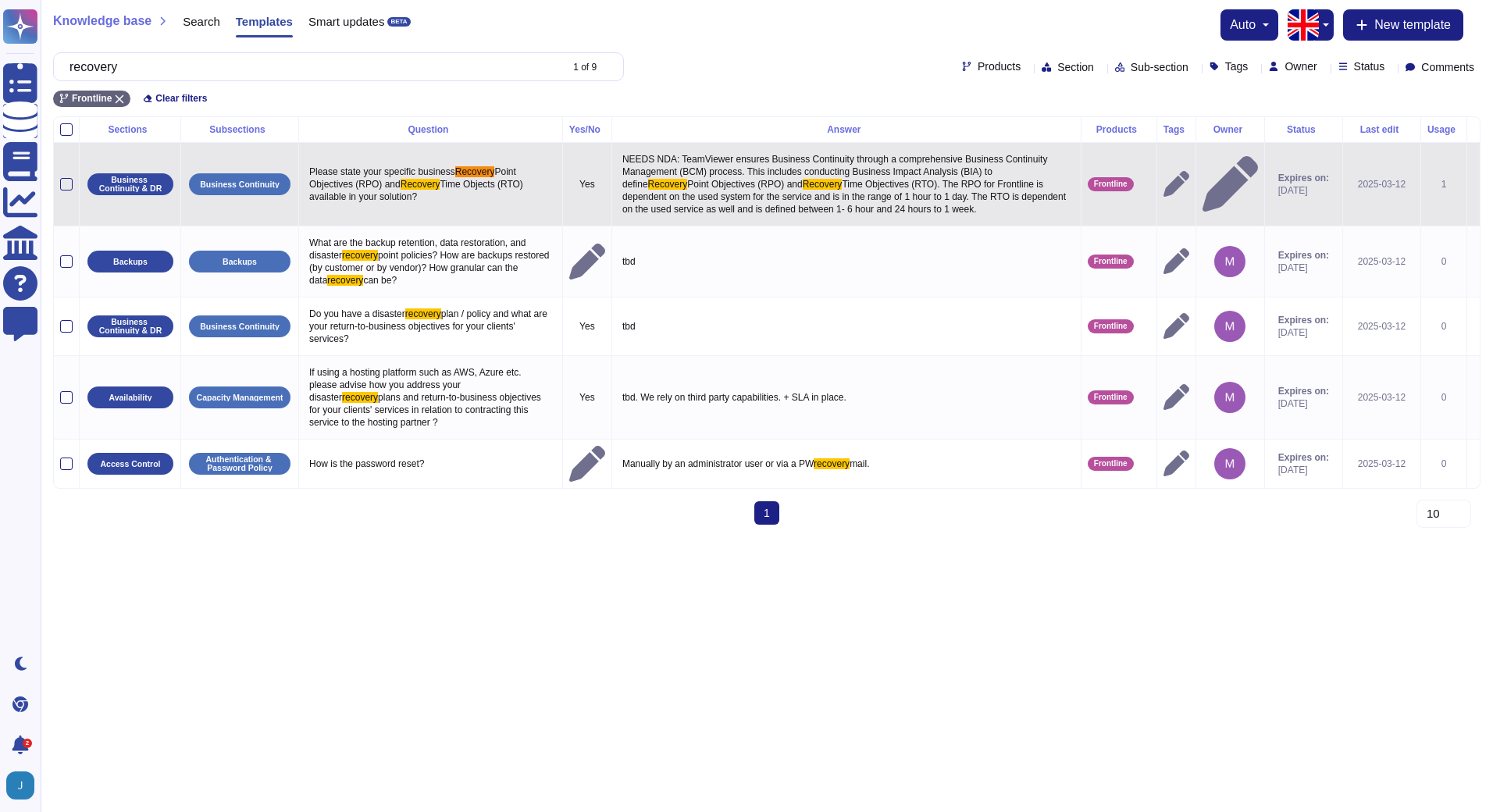 drag, startPoint x: 855, startPoint y: 214, endPoint x: 591, endPoint y: 161, distance: 269.2675 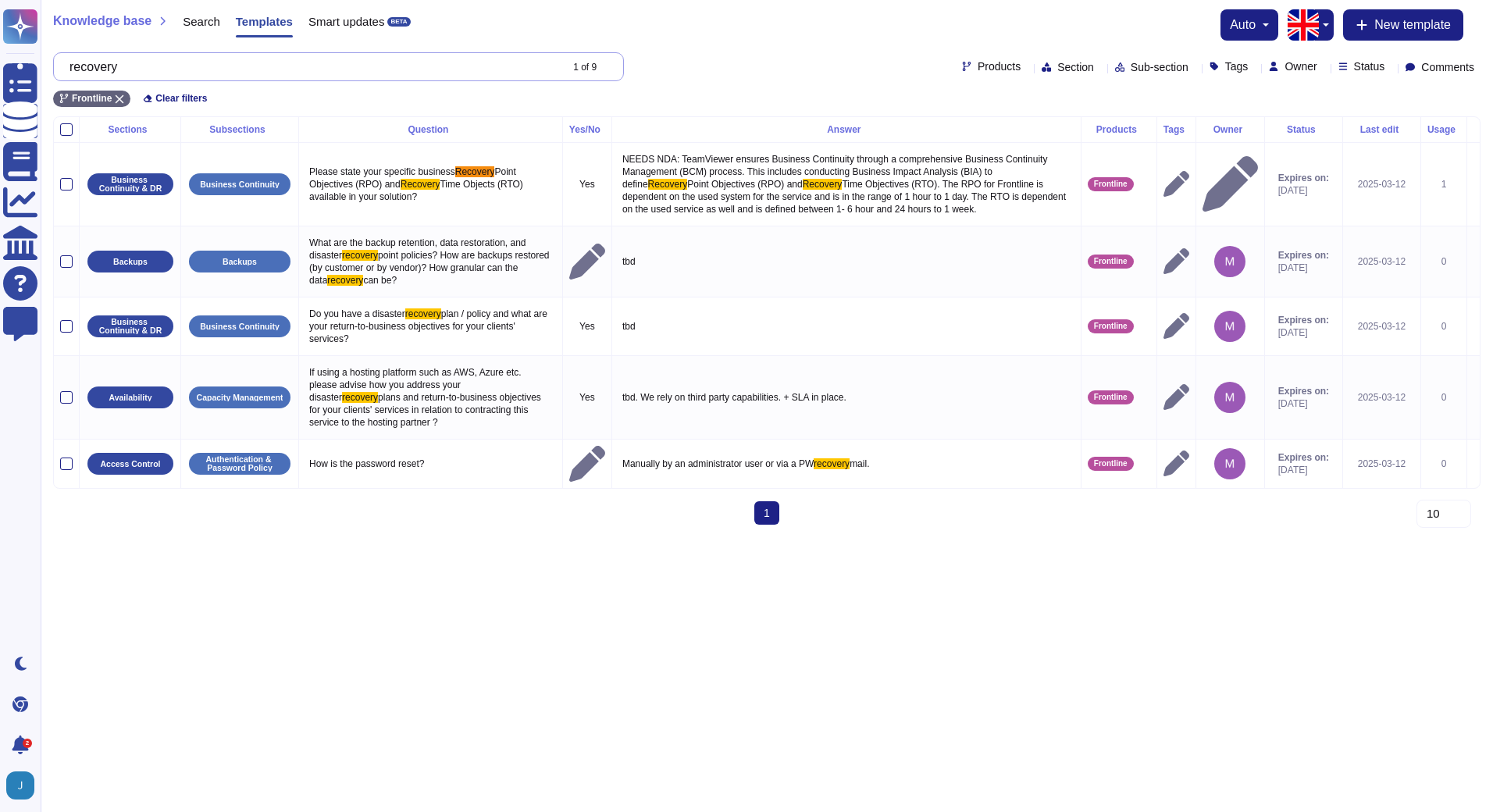 drag, startPoint x: 407, startPoint y: 78, endPoint x: 367, endPoint y: 73, distance: 40.311289 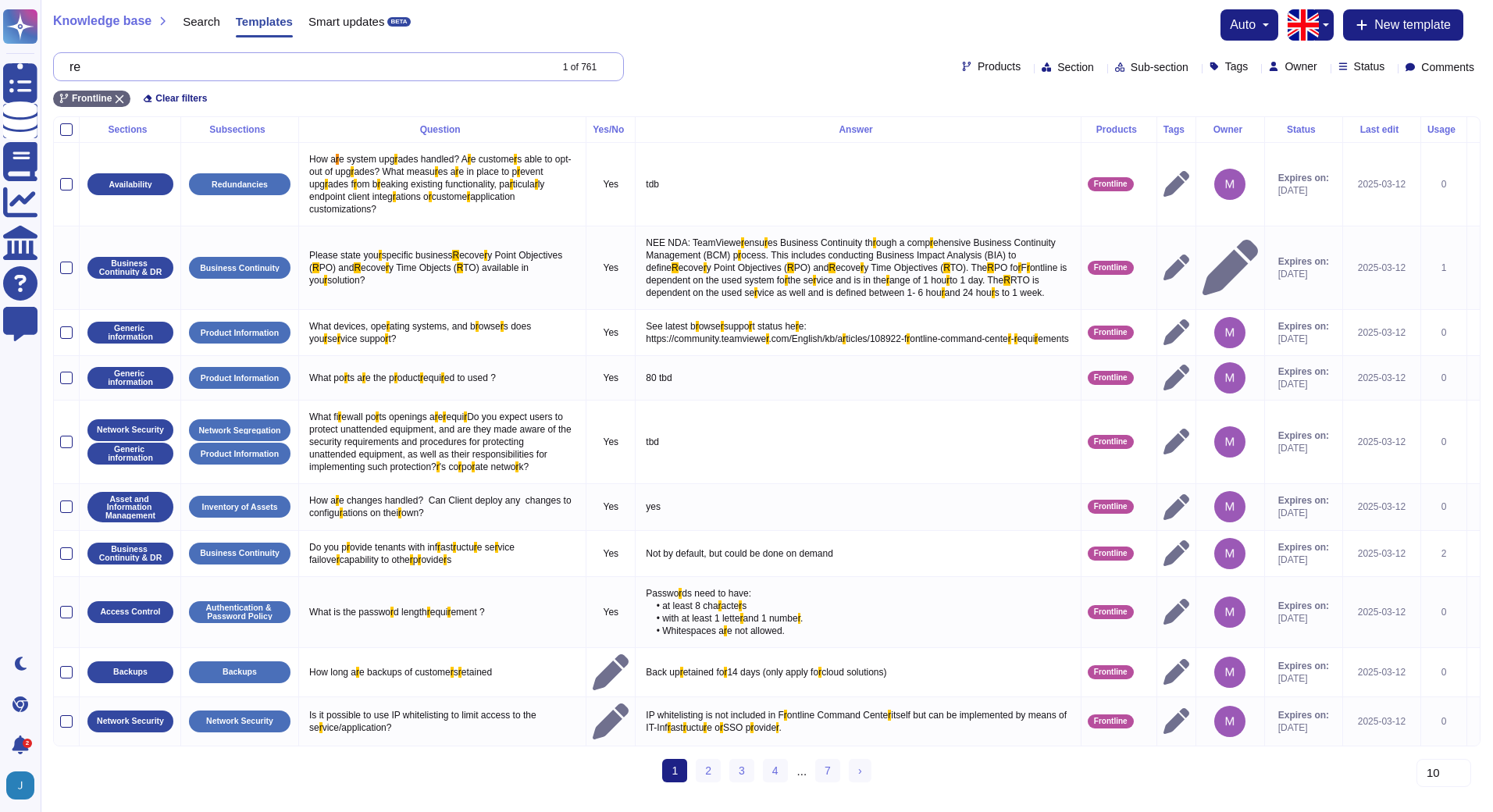 type on "r" 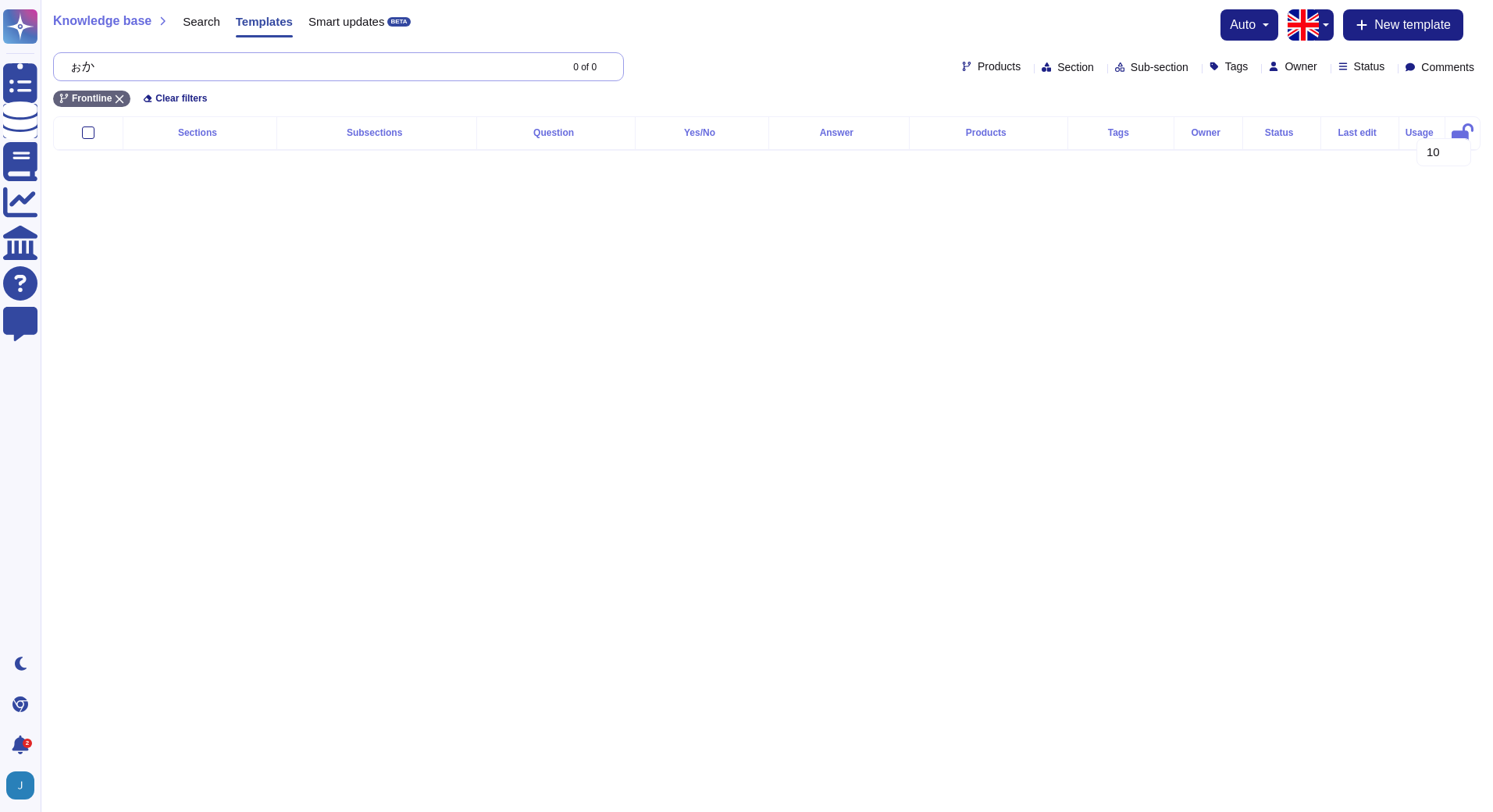 type on "ぉ" 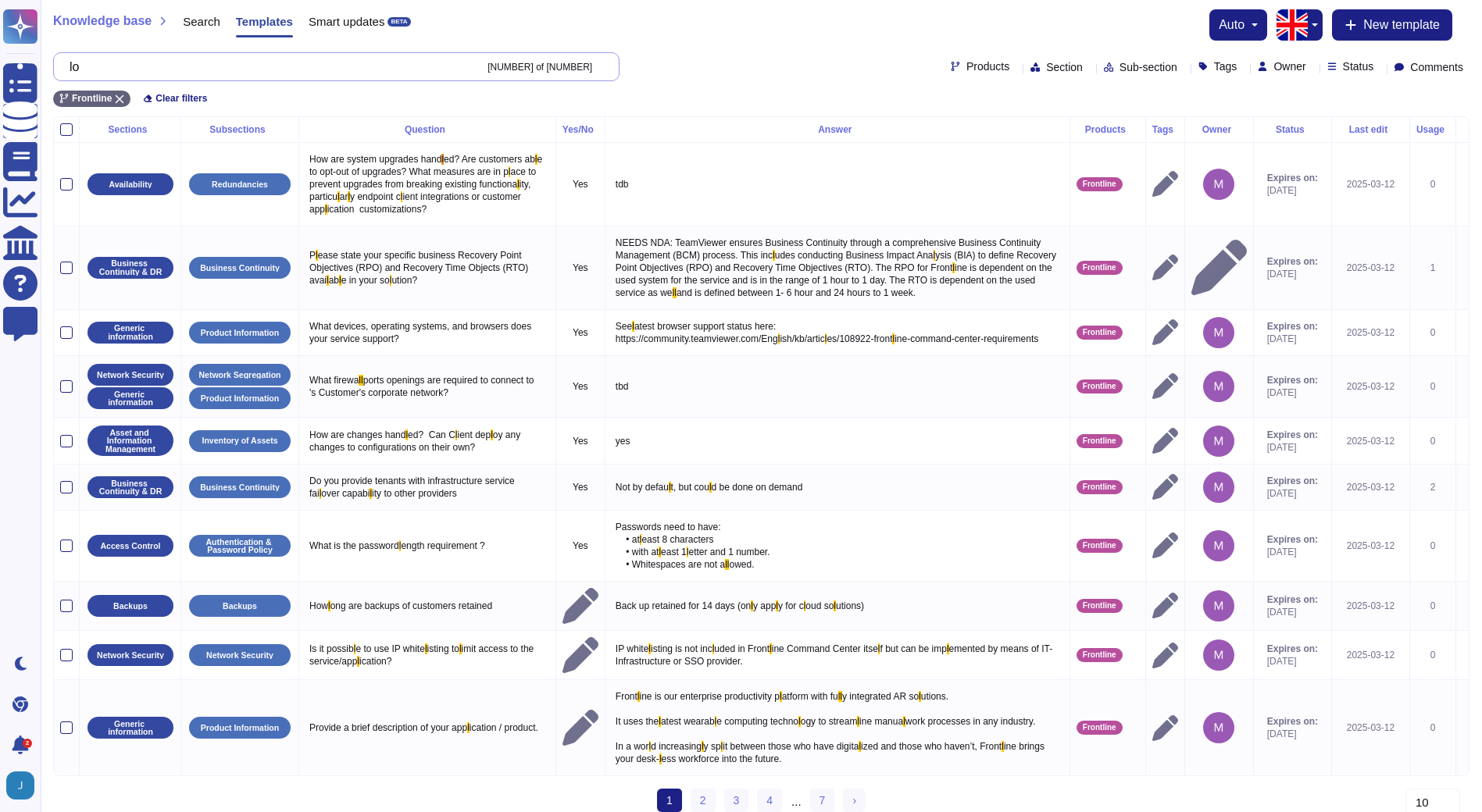 type on "l" 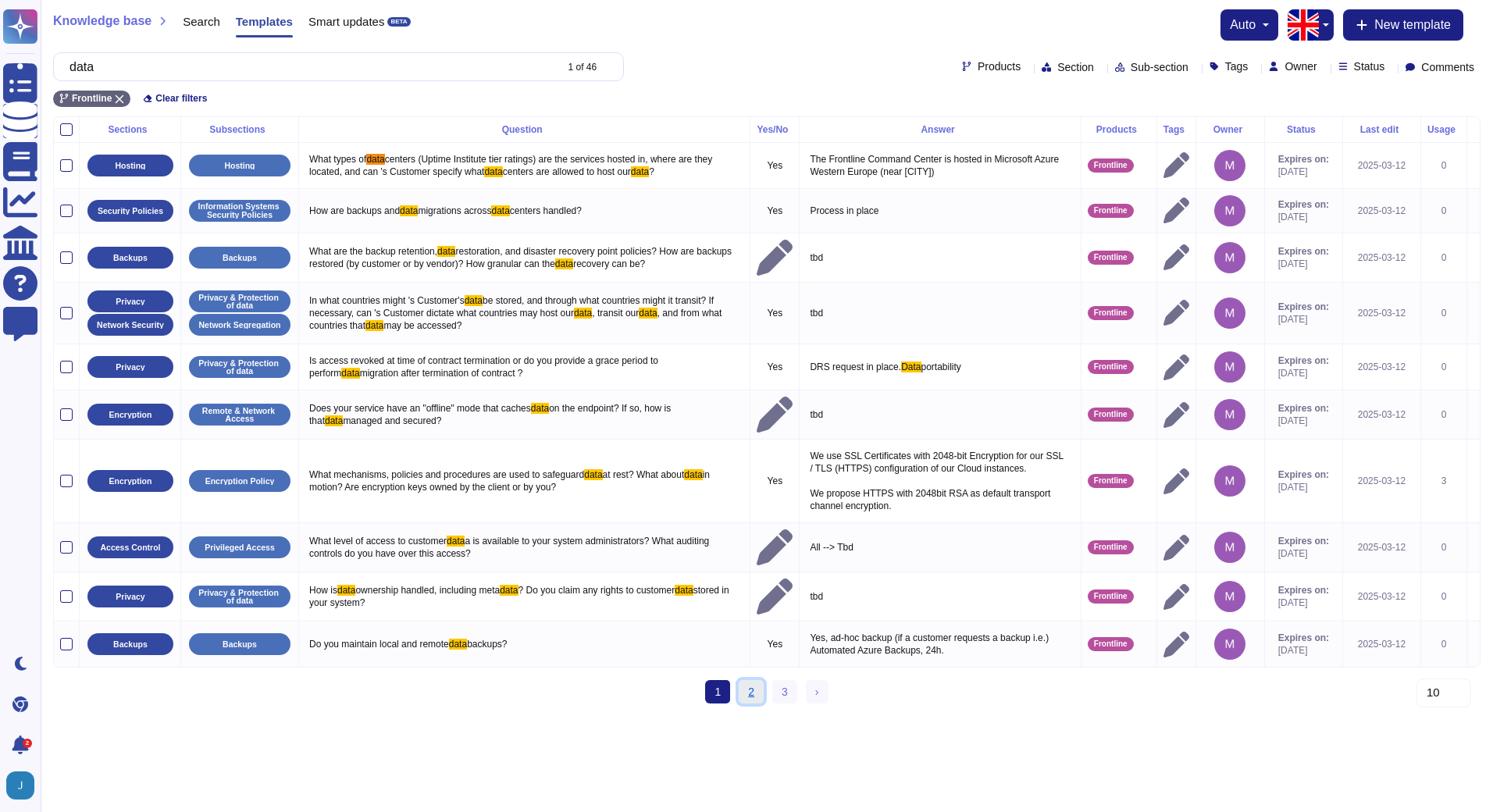 click on "2" at bounding box center (751, 692) 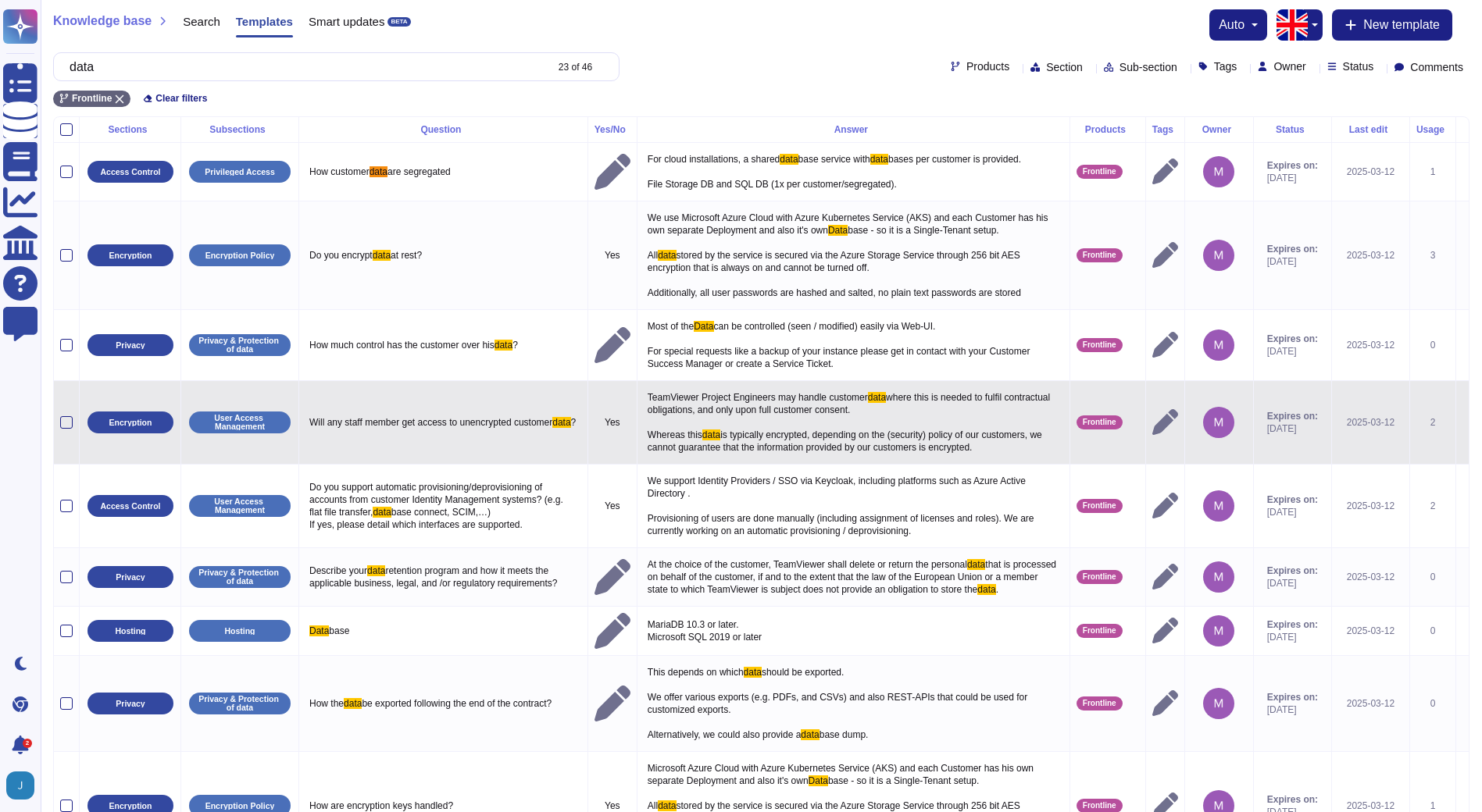 click on "TeamViewer Project Engineers may handle customer  data  where this is needed to fulfil contractual obligations, and only upon full customer consent.
Whereas this  data  is typically encrypted, depending on the (security) policy of our customers, we cannot guarantee that the information provided by our customers is encrypted." at bounding box center (853, 422) 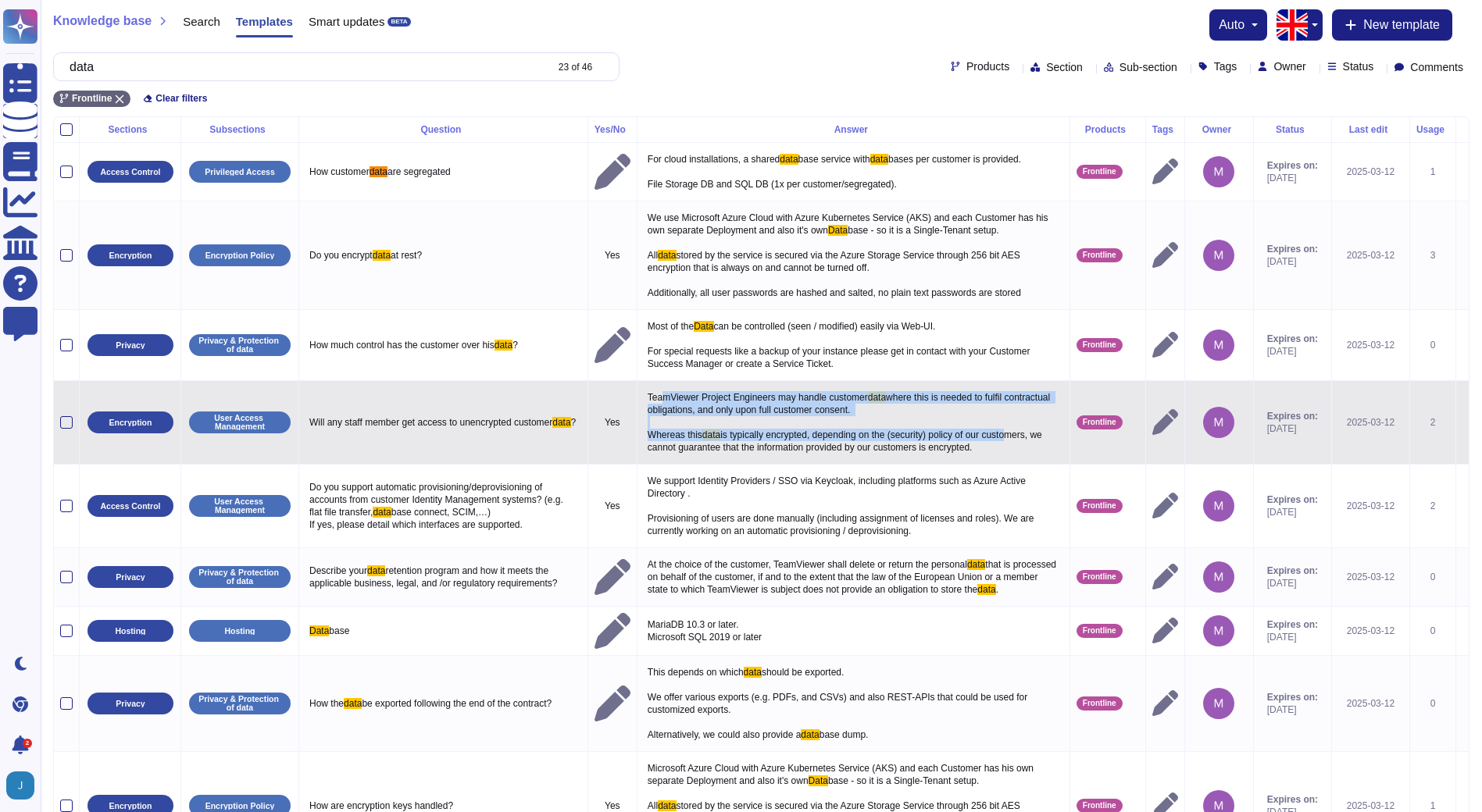 drag, startPoint x: 1003, startPoint y: 440, endPoint x: 660, endPoint y: 402, distance: 345.09854 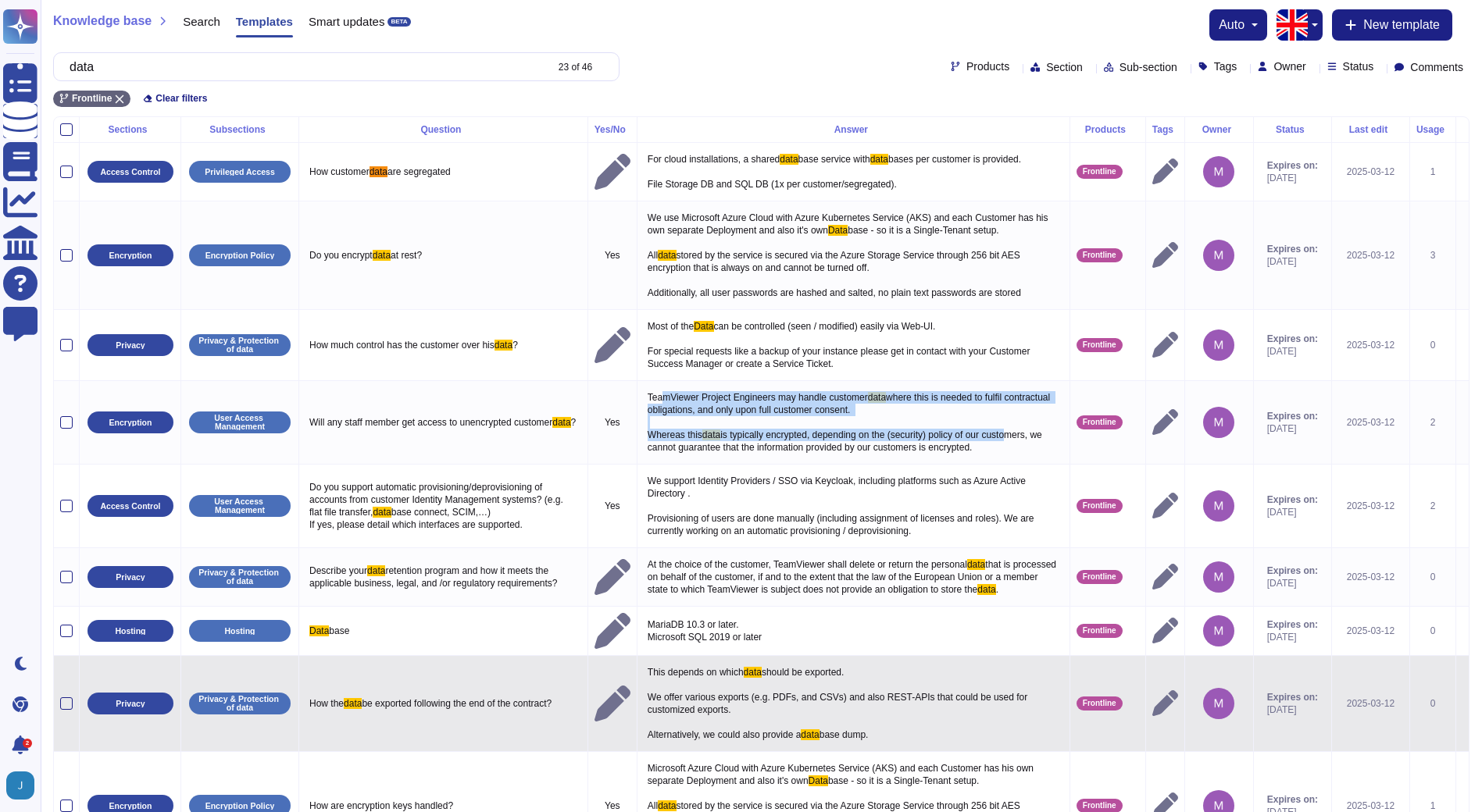 scroll, scrollTop: 164, scrollLeft: 0, axis: vertical 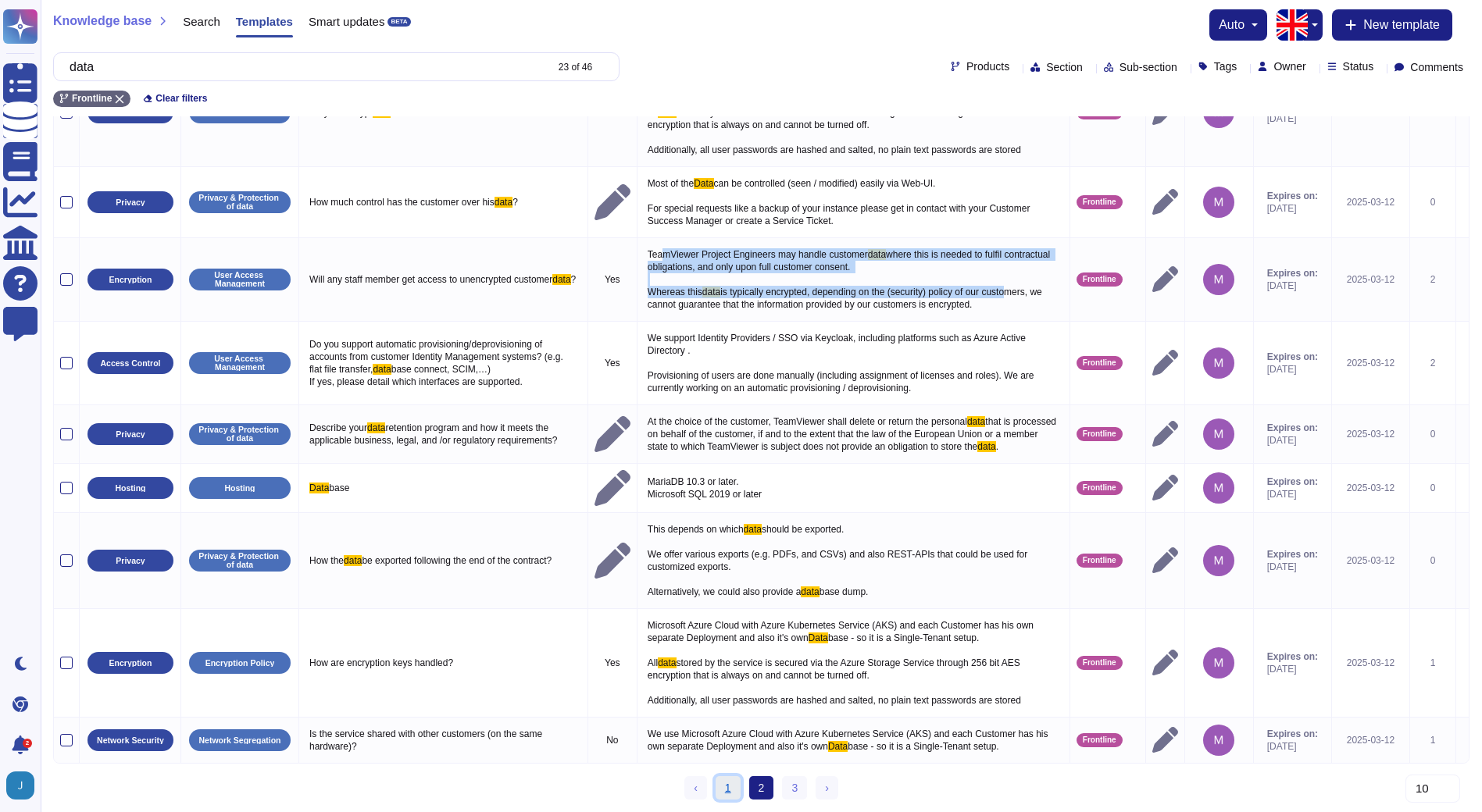 click on "1" at bounding box center [728, 788] 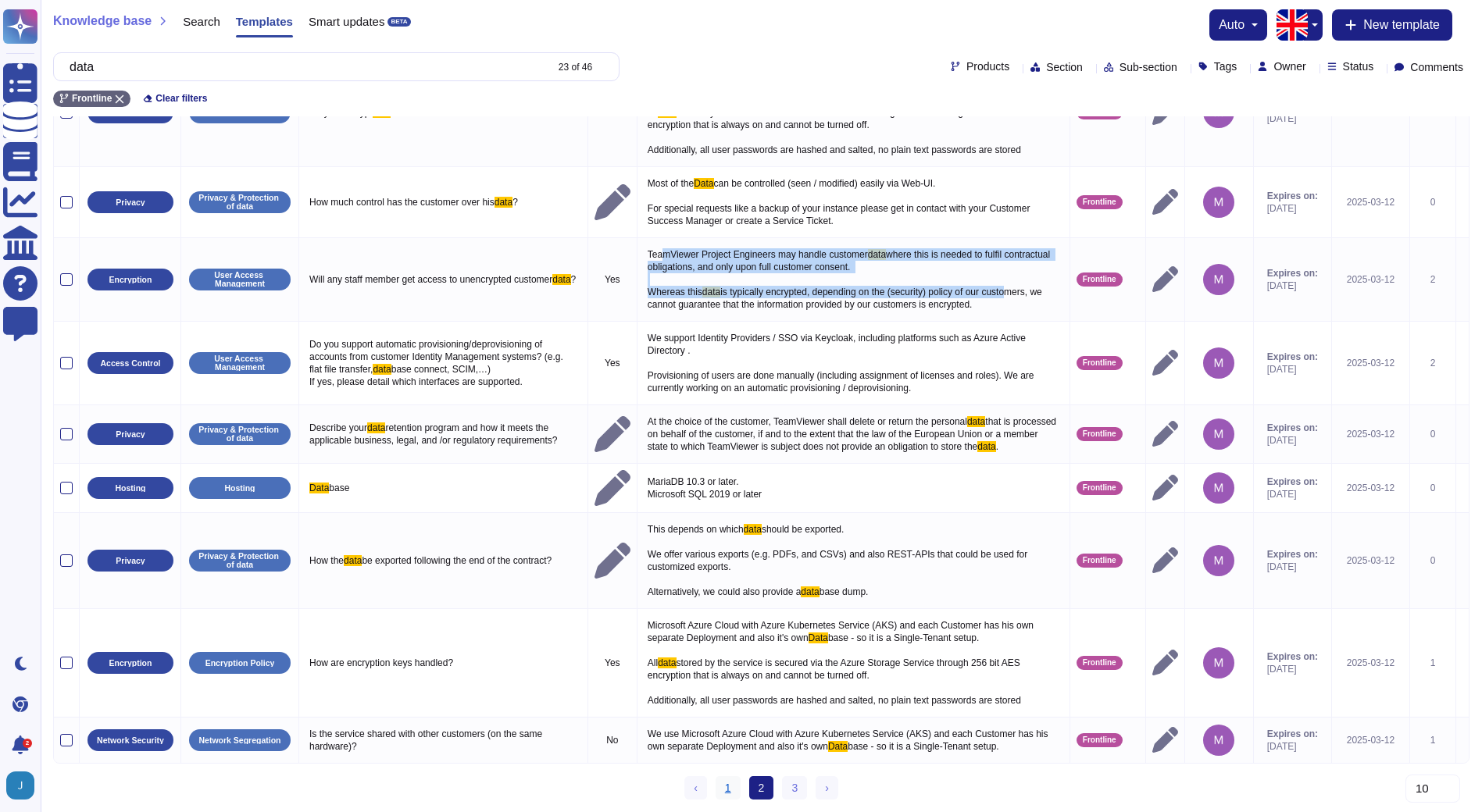 scroll, scrollTop: 0, scrollLeft: 0, axis: both 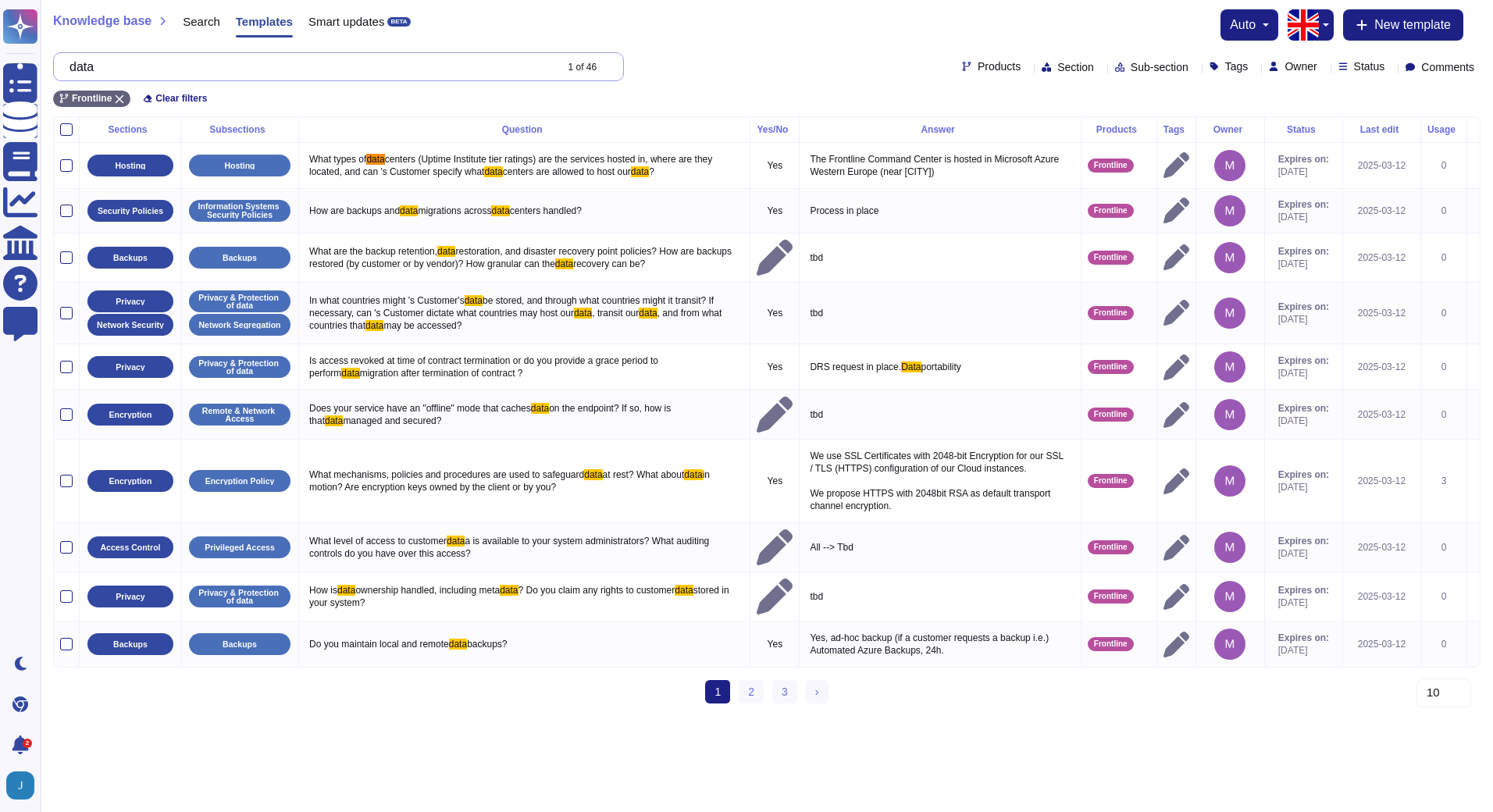 click on "data" at bounding box center (308, 66) 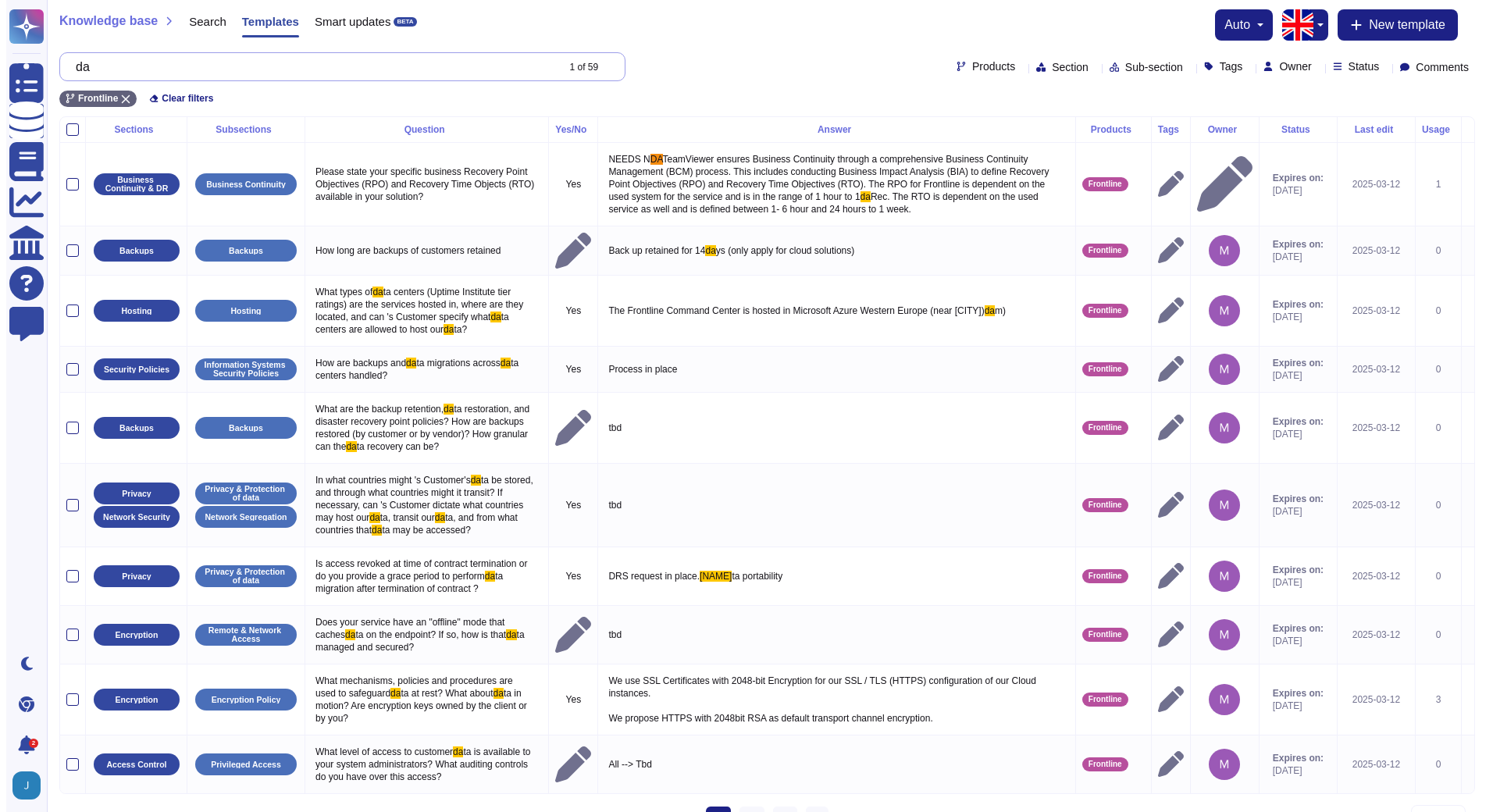 type on "d" 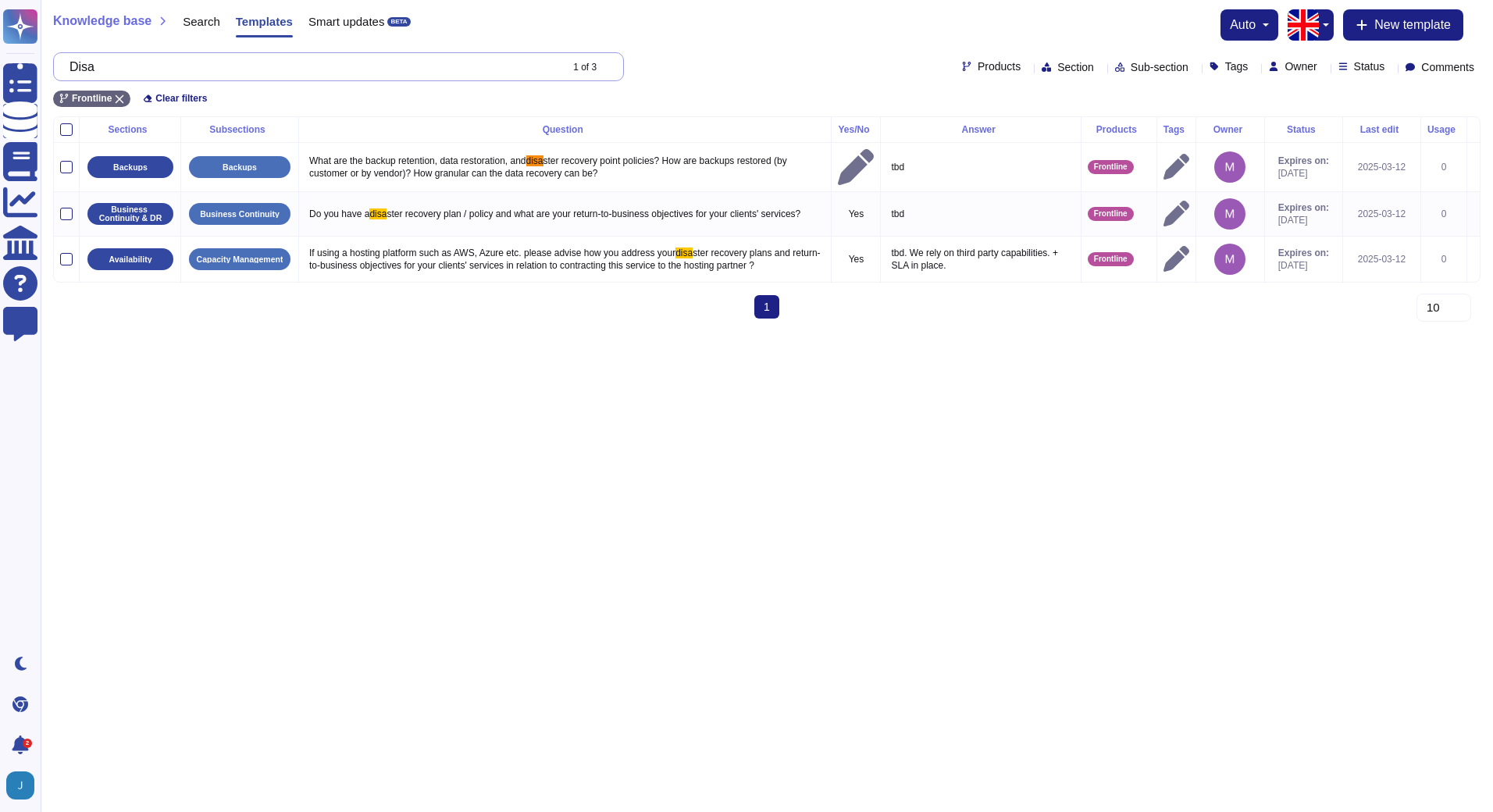 click on "Disa" at bounding box center (310, 66) 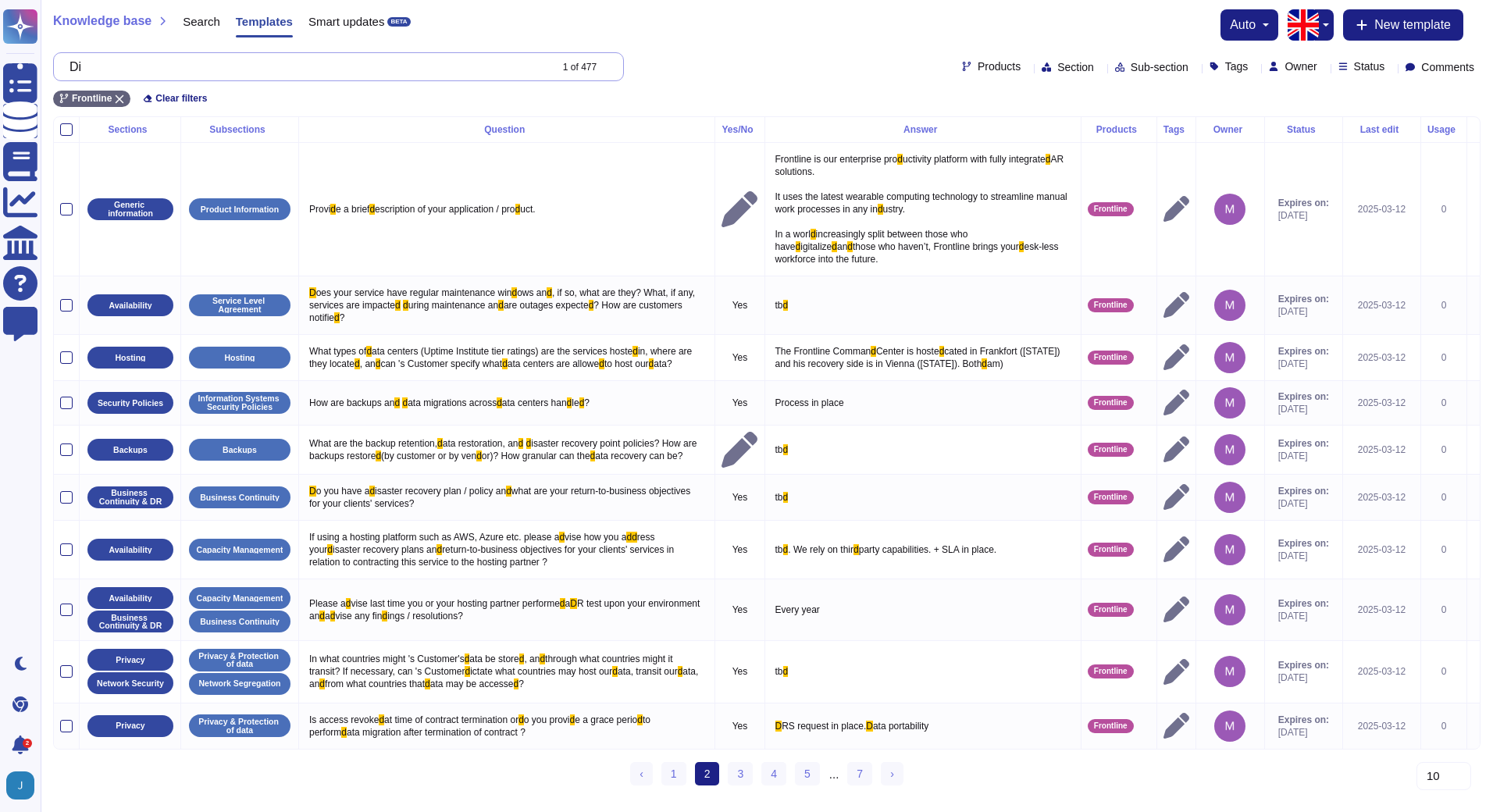 type on "D" 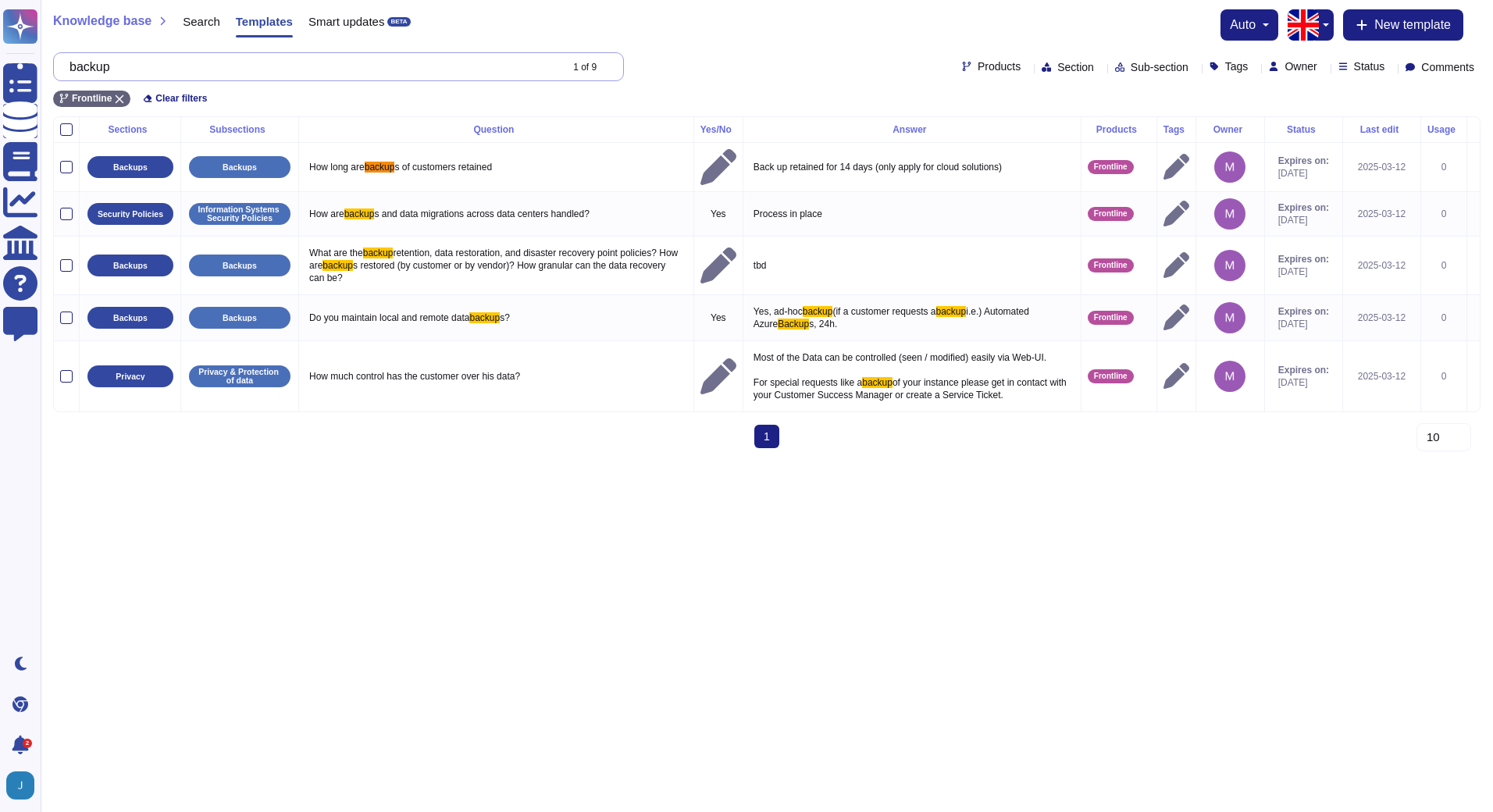 click on "backup" at bounding box center (310, 66) 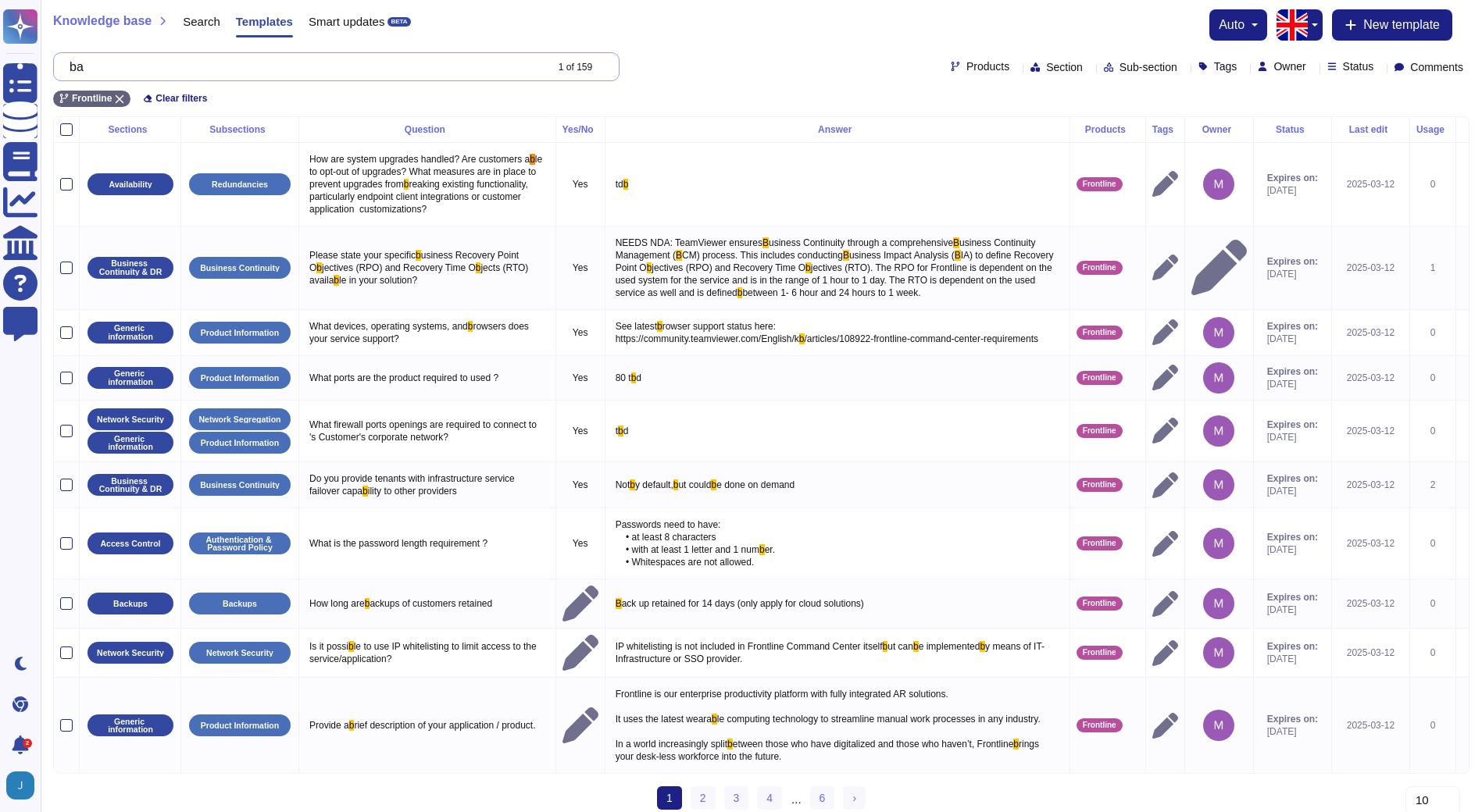 scroll, scrollTop: 2, scrollLeft: 0, axis: vertical 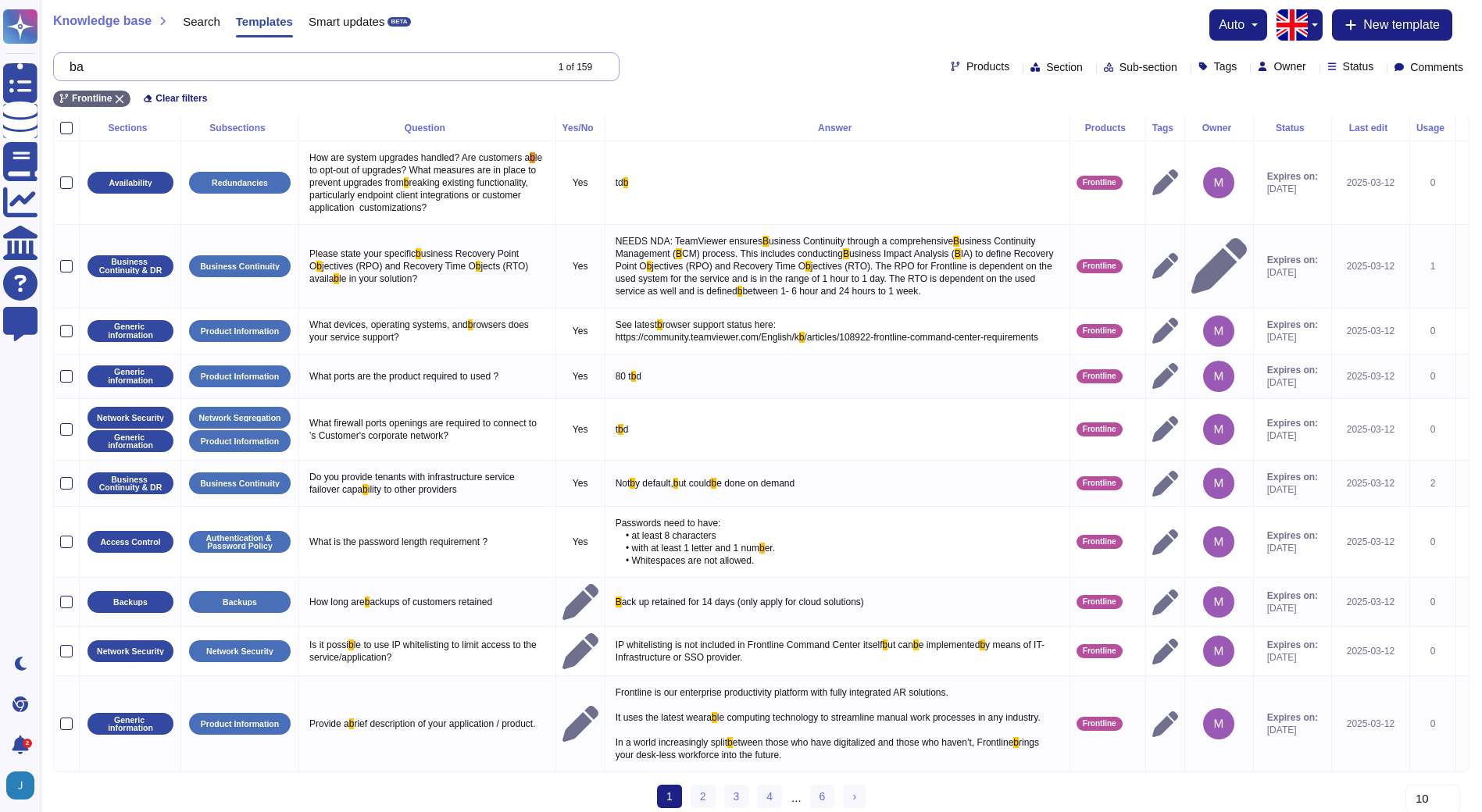 type on "b" 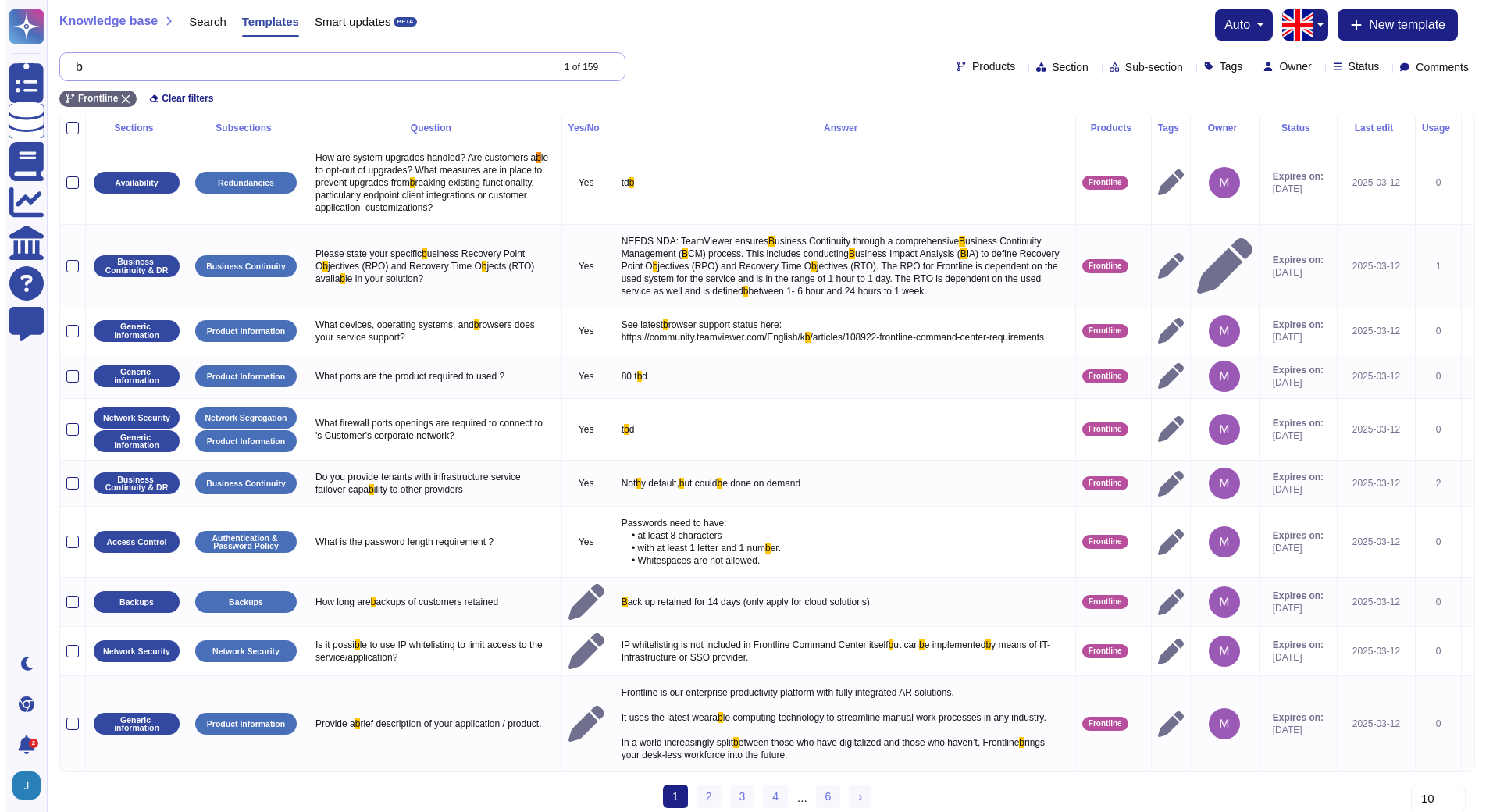scroll, scrollTop: 0, scrollLeft: 0, axis: both 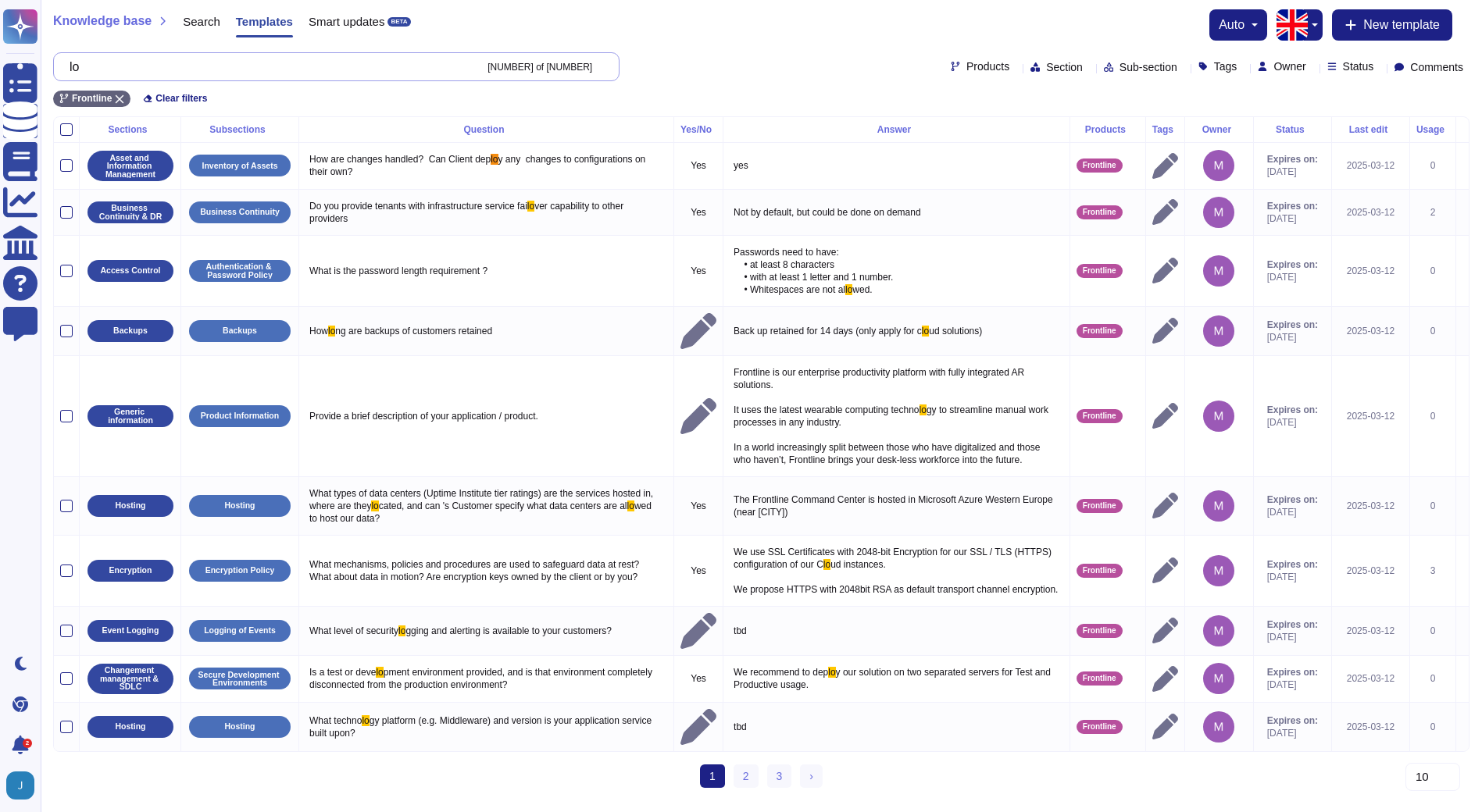 type on "l" 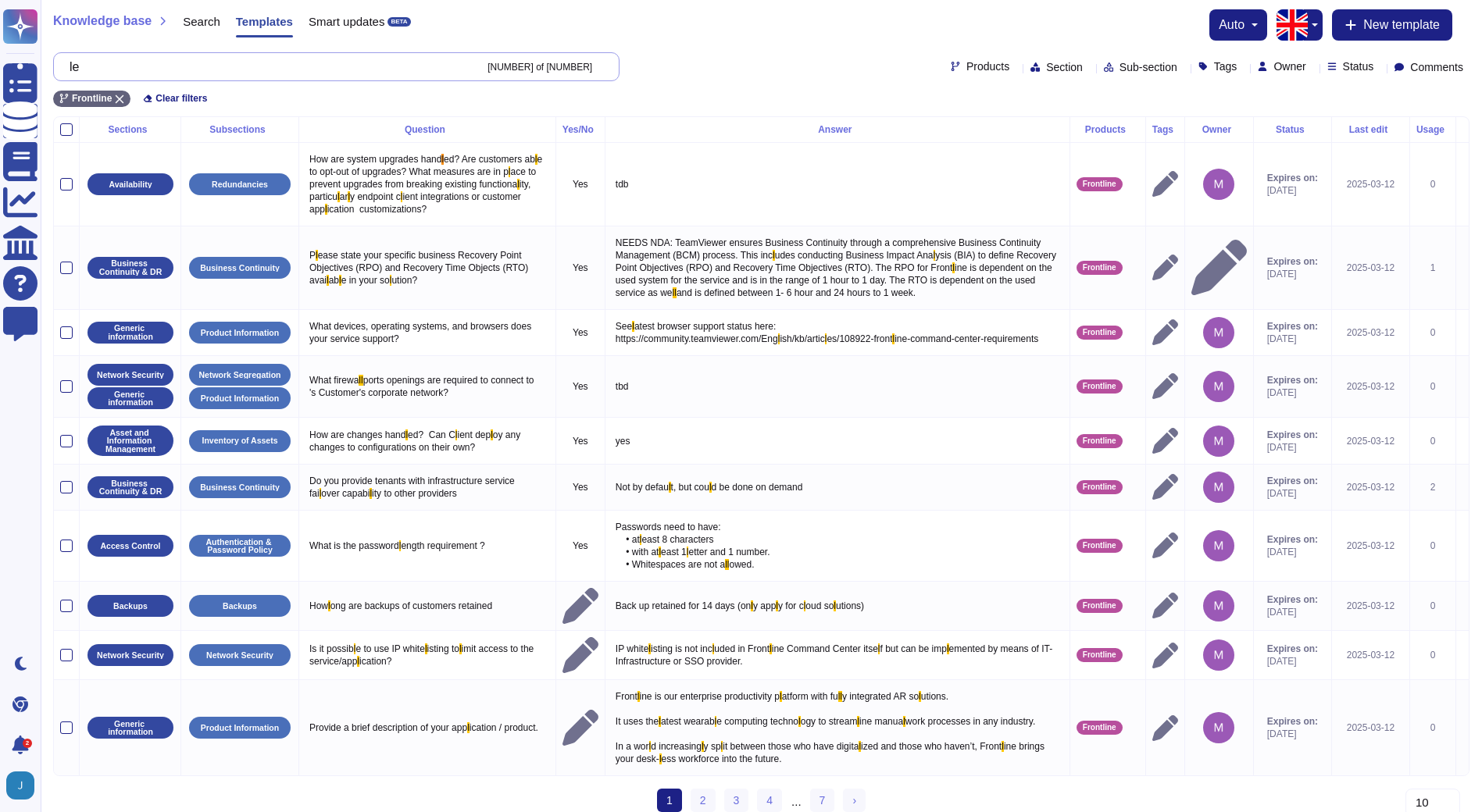 type on "l" 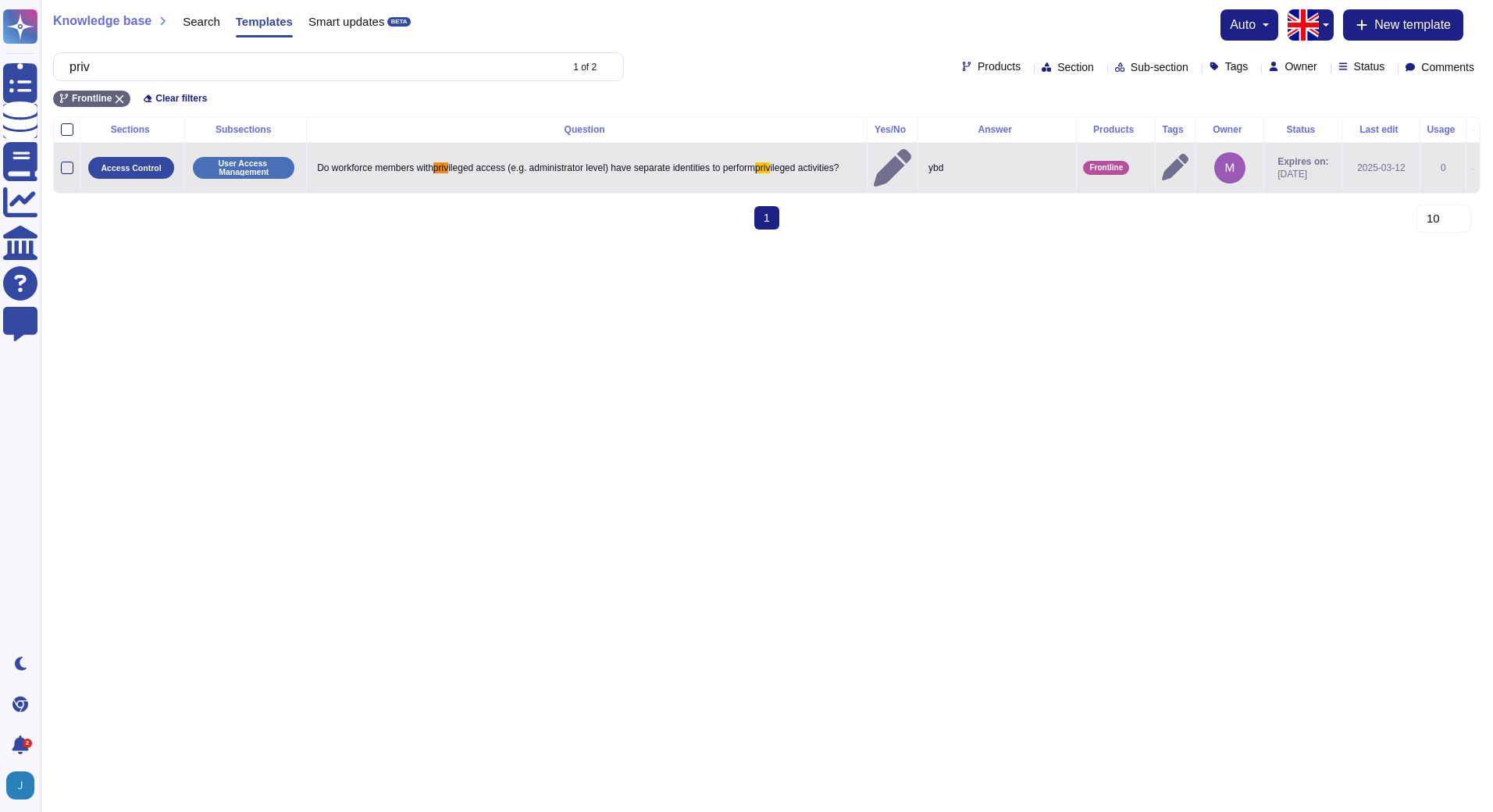 type on "priv" 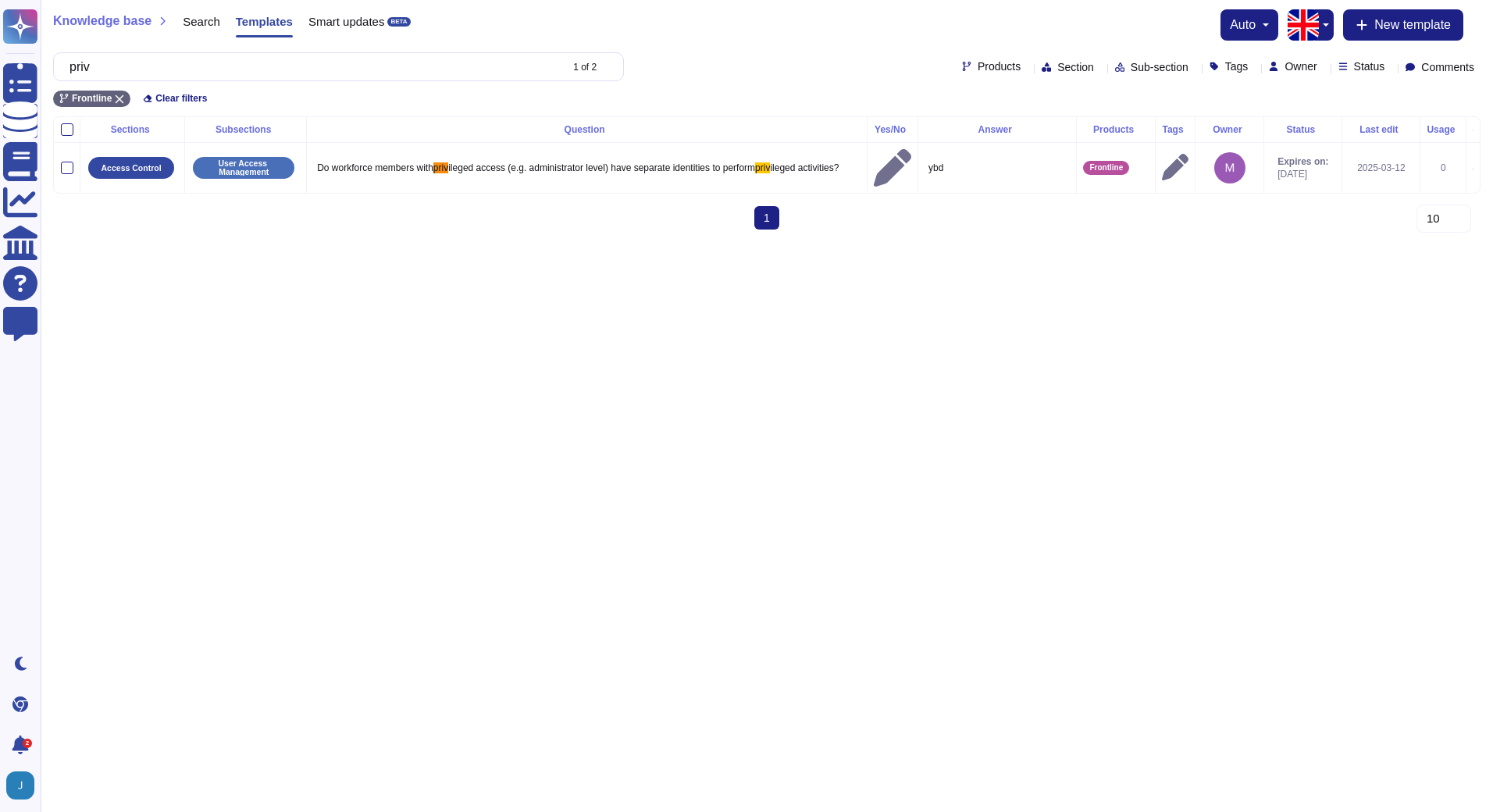 click on "Smart updates" at bounding box center (347, 21) 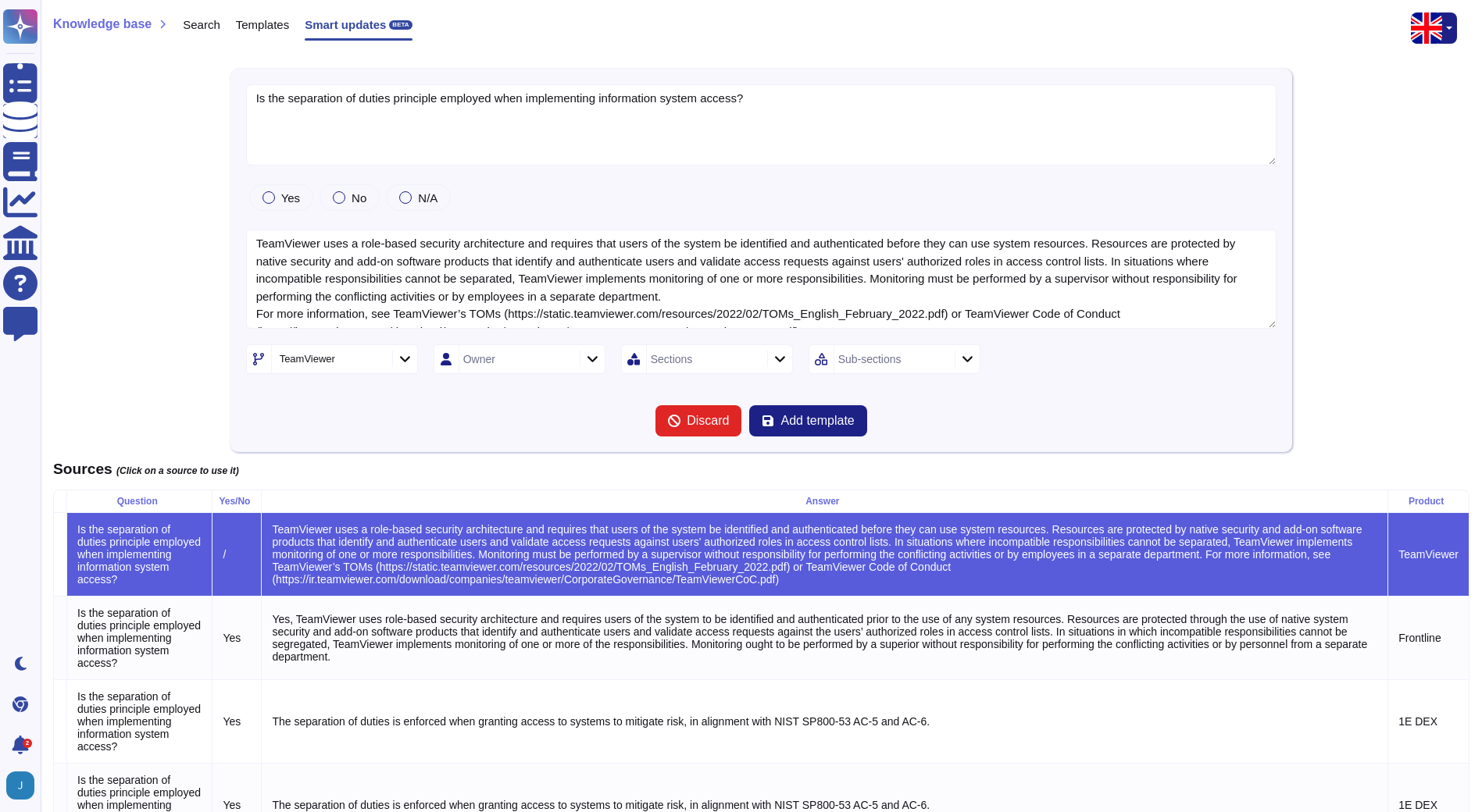 type on "Is the separation of duties principle employed when implementing information system access?" 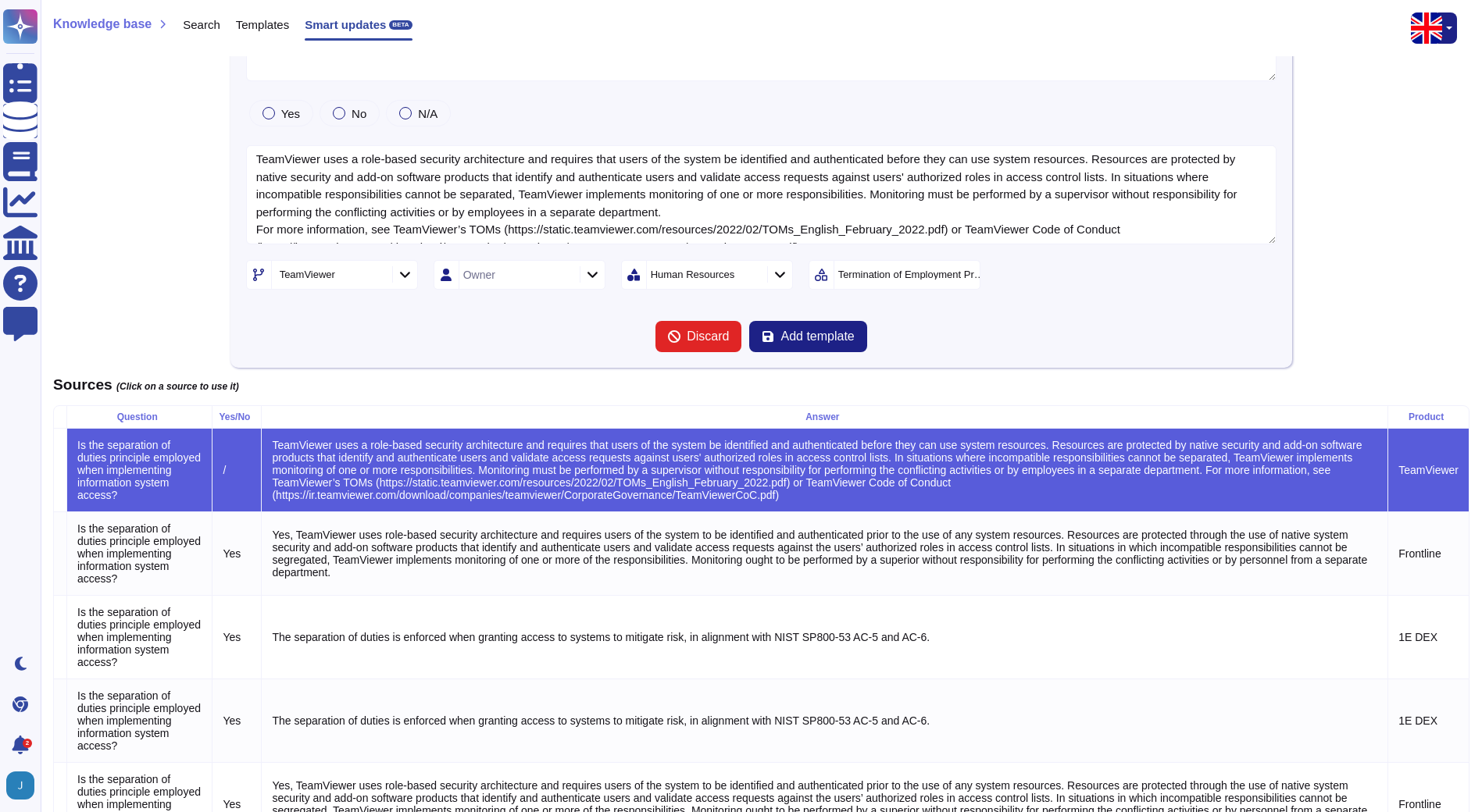 scroll, scrollTop: 0, scrollLeft: 0, axis: both 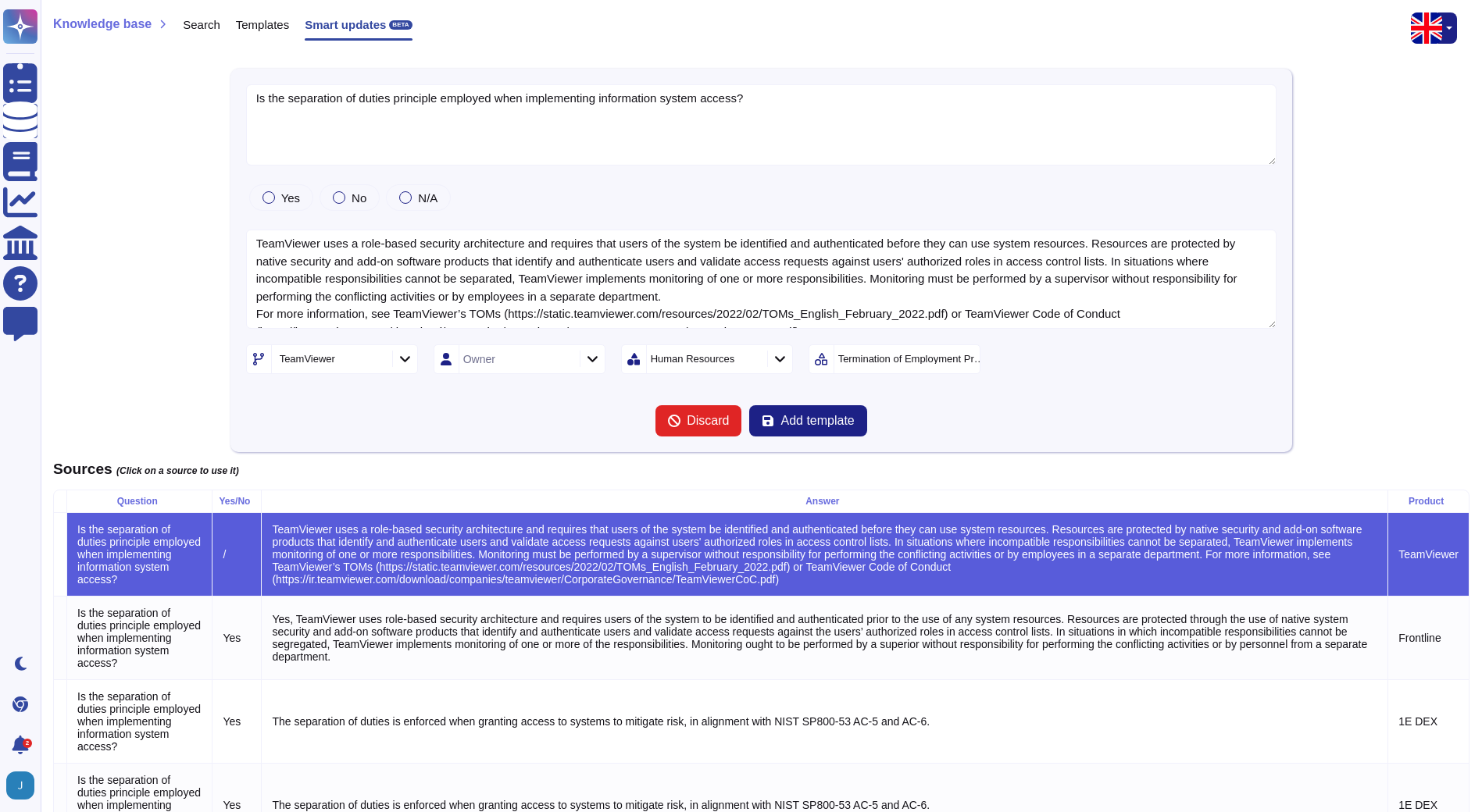click on "Templates" at bounding box center [262, 24] 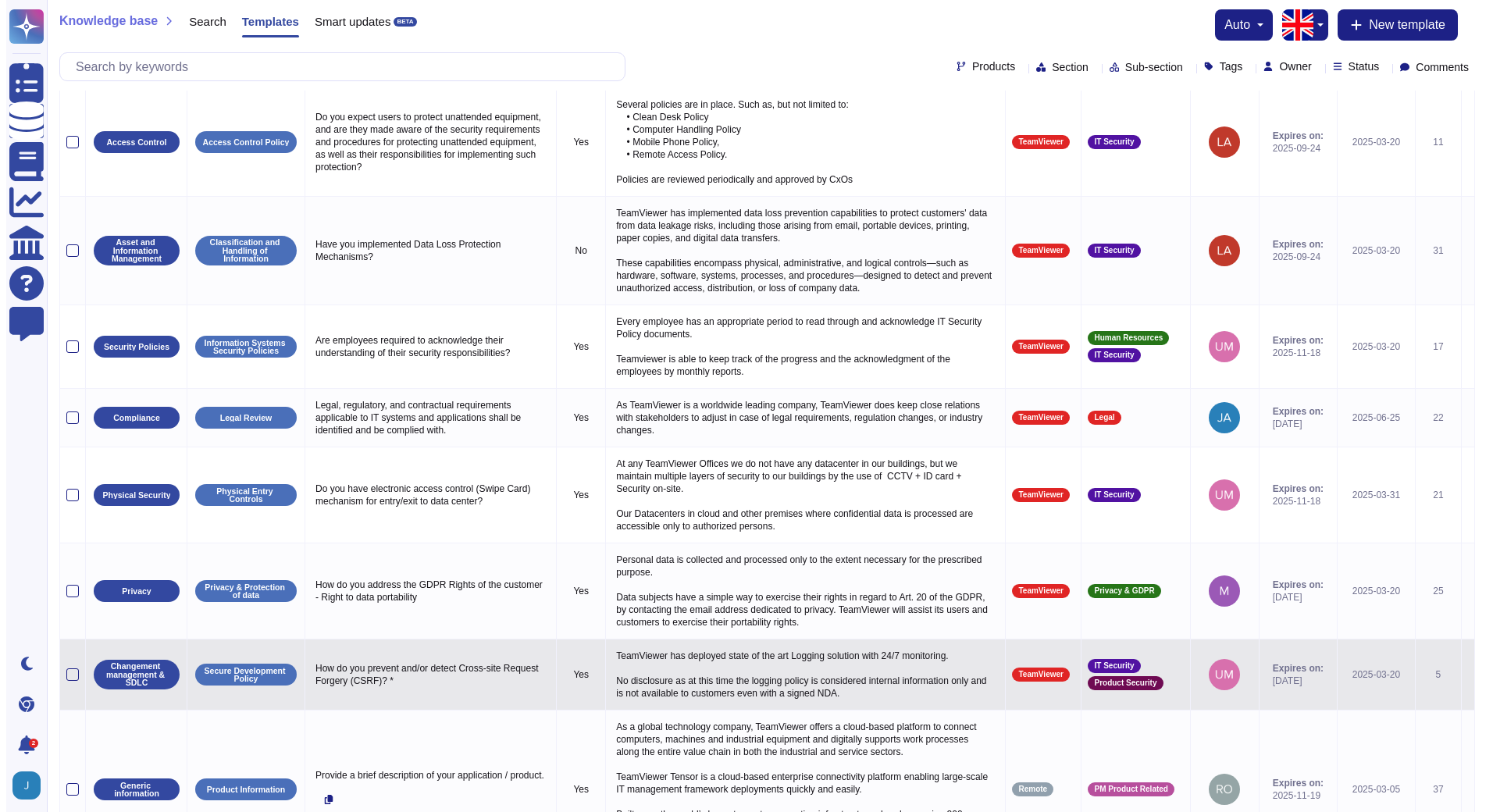 scroll, scrollTop: 0, scrollLeft: 0, axis: both 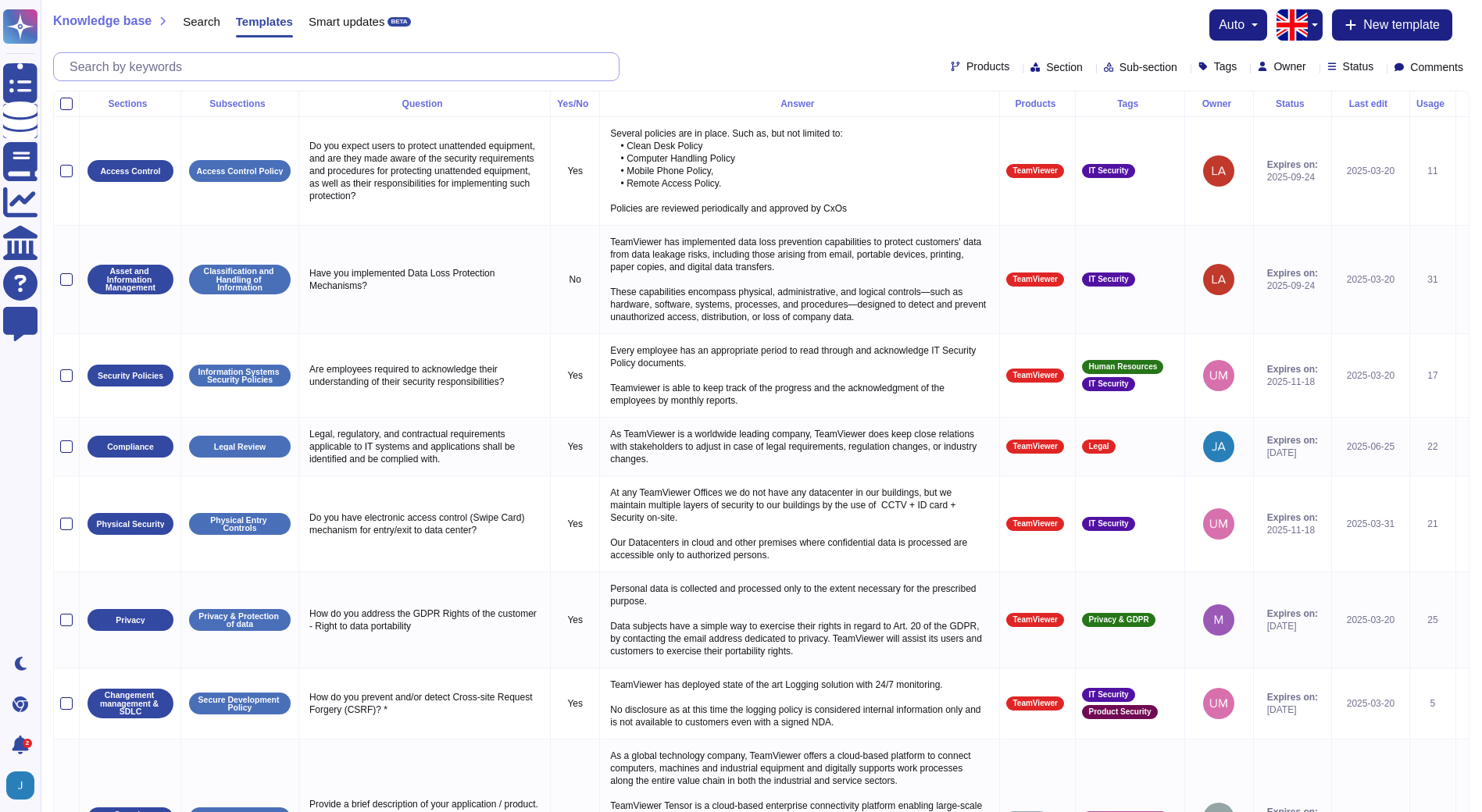 click at bounding box center (340, 66) 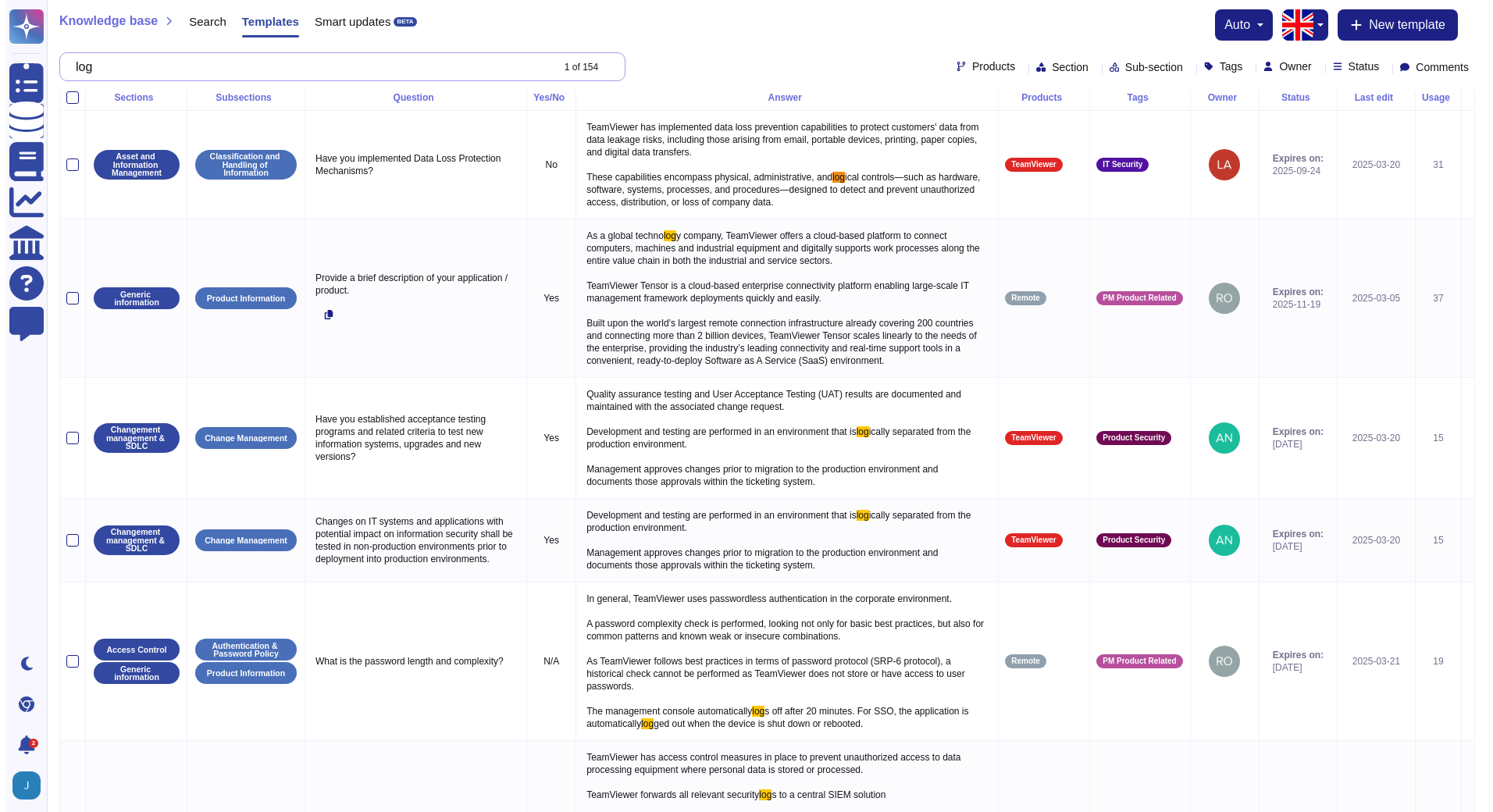 scroll, scrollTop: 0, scrollLeft: 0, axis: both 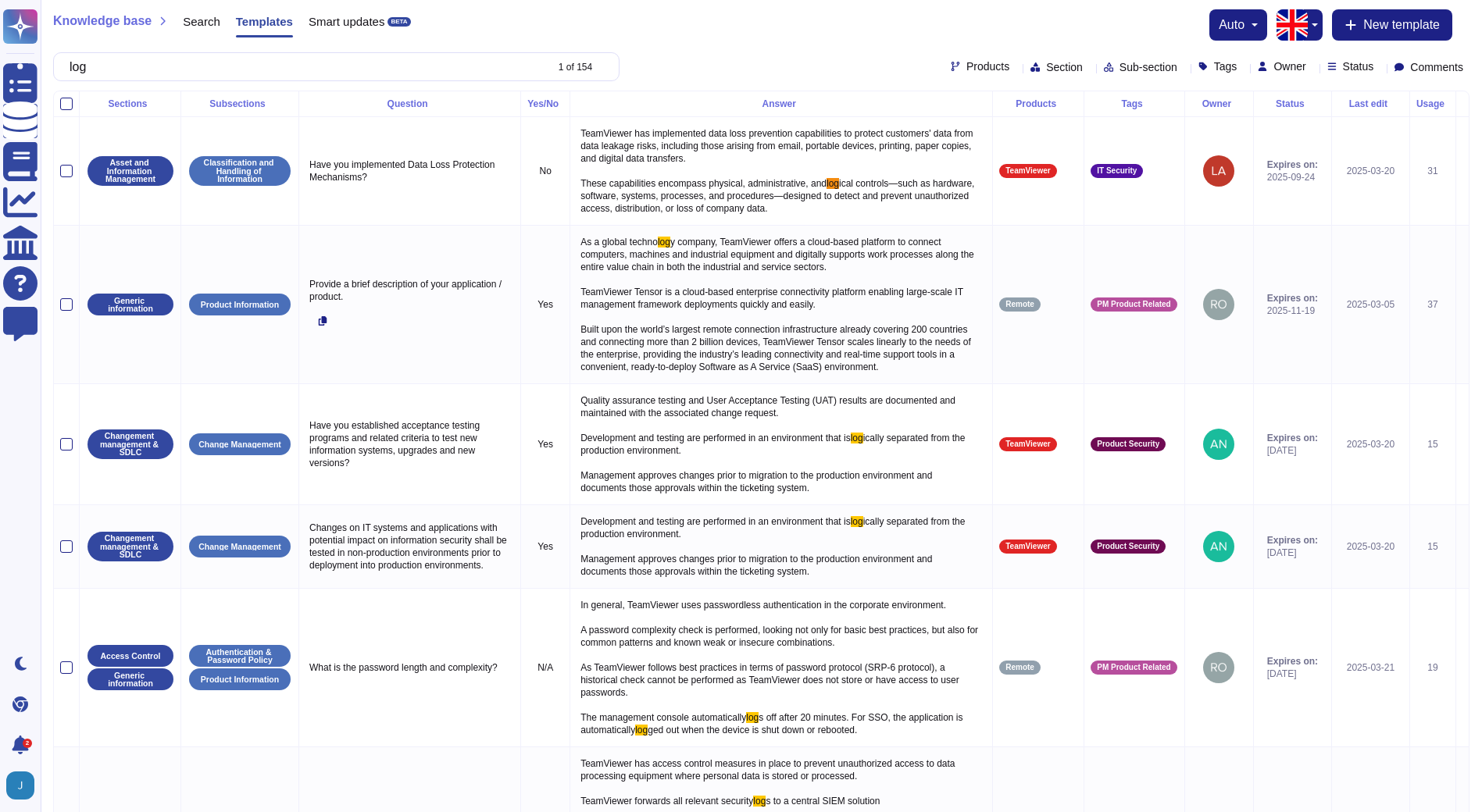click on "Products" at bounding box center [987, 66] 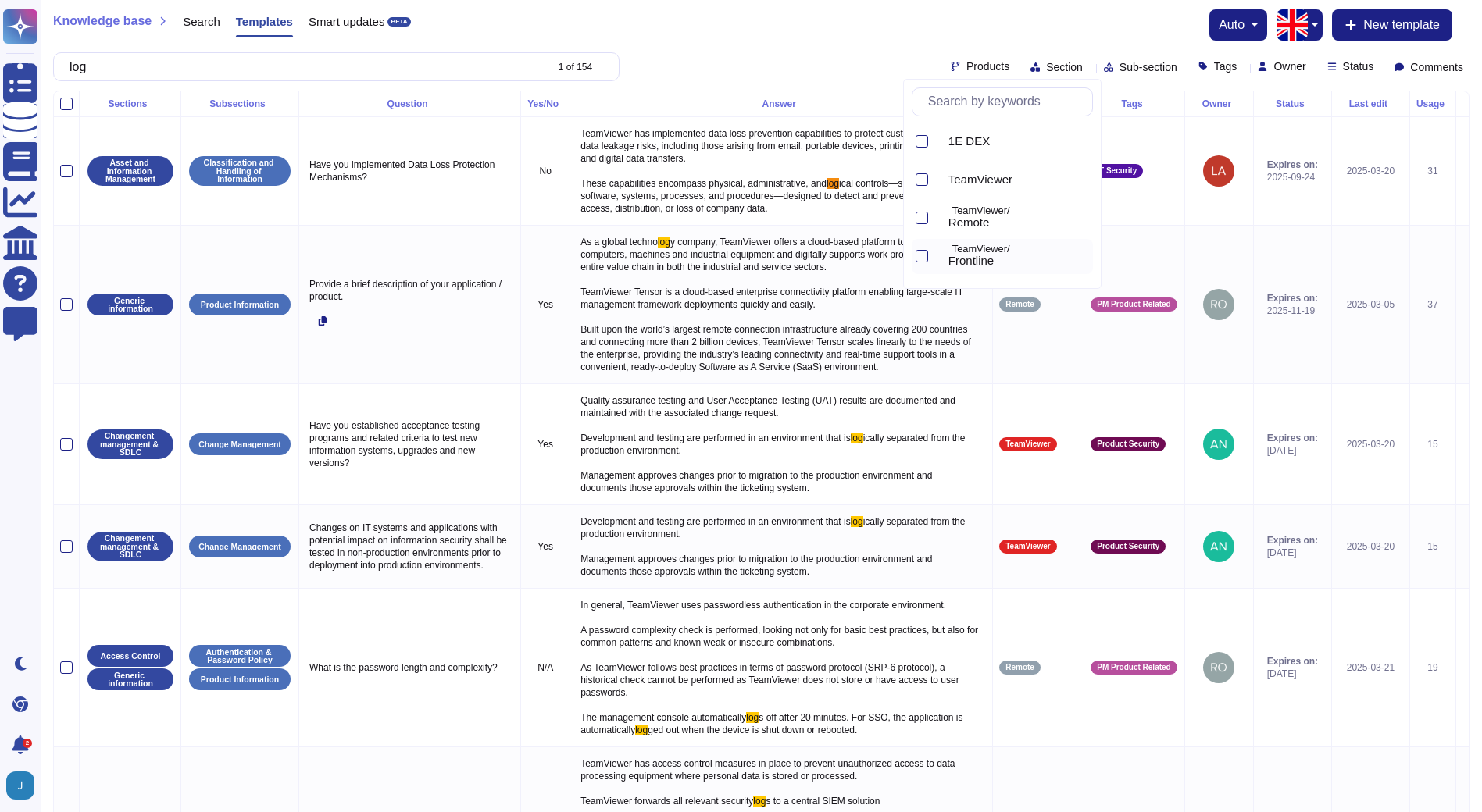 click on "Frontline" at bounding box center [971, 261] 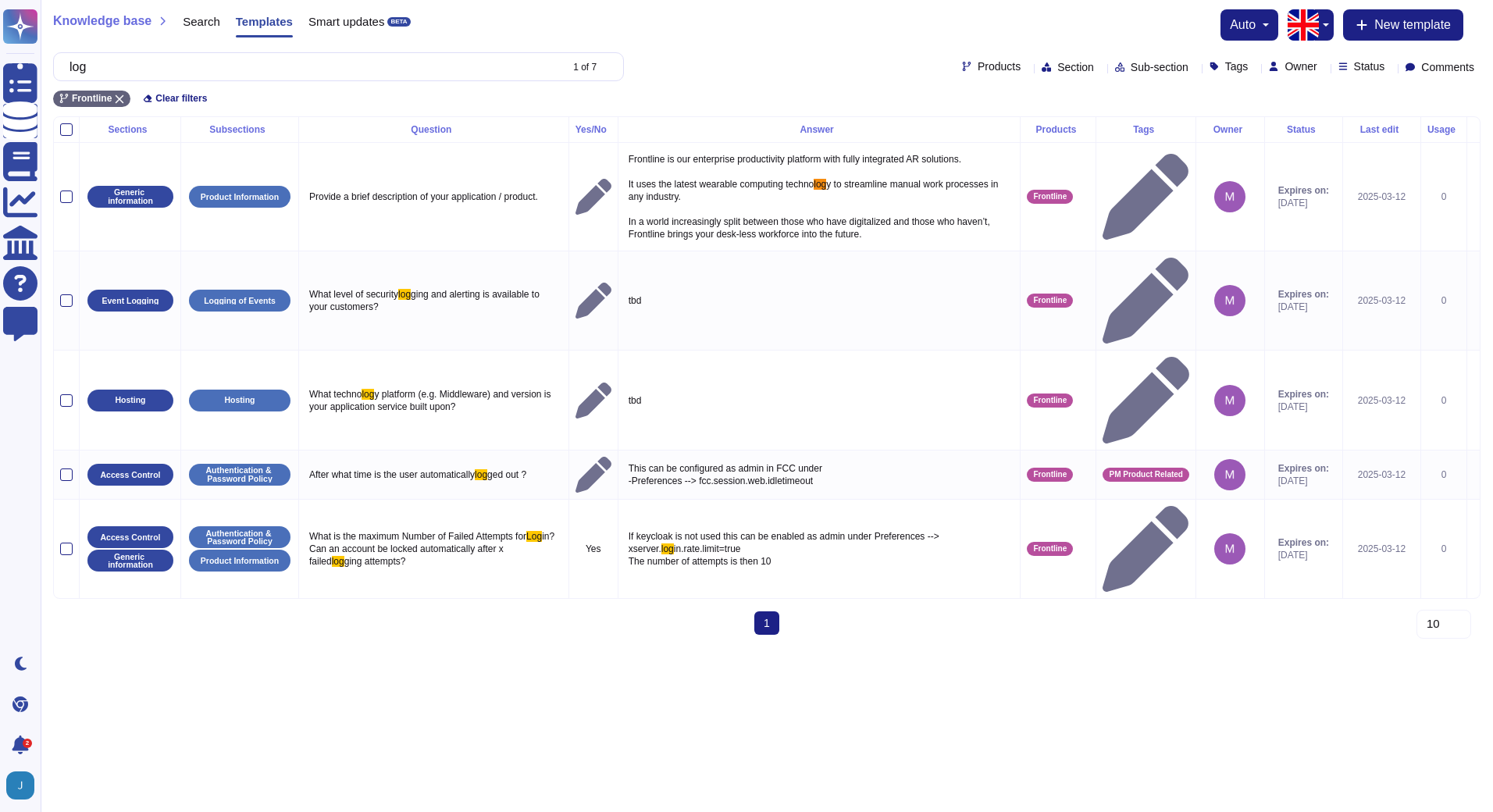 click on "Questionnaires Knowledge Base Documents Analytics CAIQ / SIG Help Center Feedback Dark mode Chrome Extension 2 Notifications Profile Knowledge base Search Templates Smart updates BETA auto New template log 1 of 7 Products Section Sub-section Tags Owner Status Comments Frontline Clear filters Sections  Subsections  Question  Yes/No  Answer  Products  Tags  Owner  Status  Last edit  Usage  Generic information Product Information Provide a brief description of your application / product. Frontline is our enterprise productivity platform with fully integrated AR solutions.
It uses the latest wearable computing techno log y to streamline manual work processes in any industry.
In a world increasingly split between those who have digitalized and those who haven’t, Frontline brings your desk-less workforce into the future. Frontline Expires on: 2026-03-31 2025-03-12 0 Event Logging Logging of Events What level of security  log ging and alerting is available to your customers? tbd Frontline Expires on:" at bounding box center (746, 323) 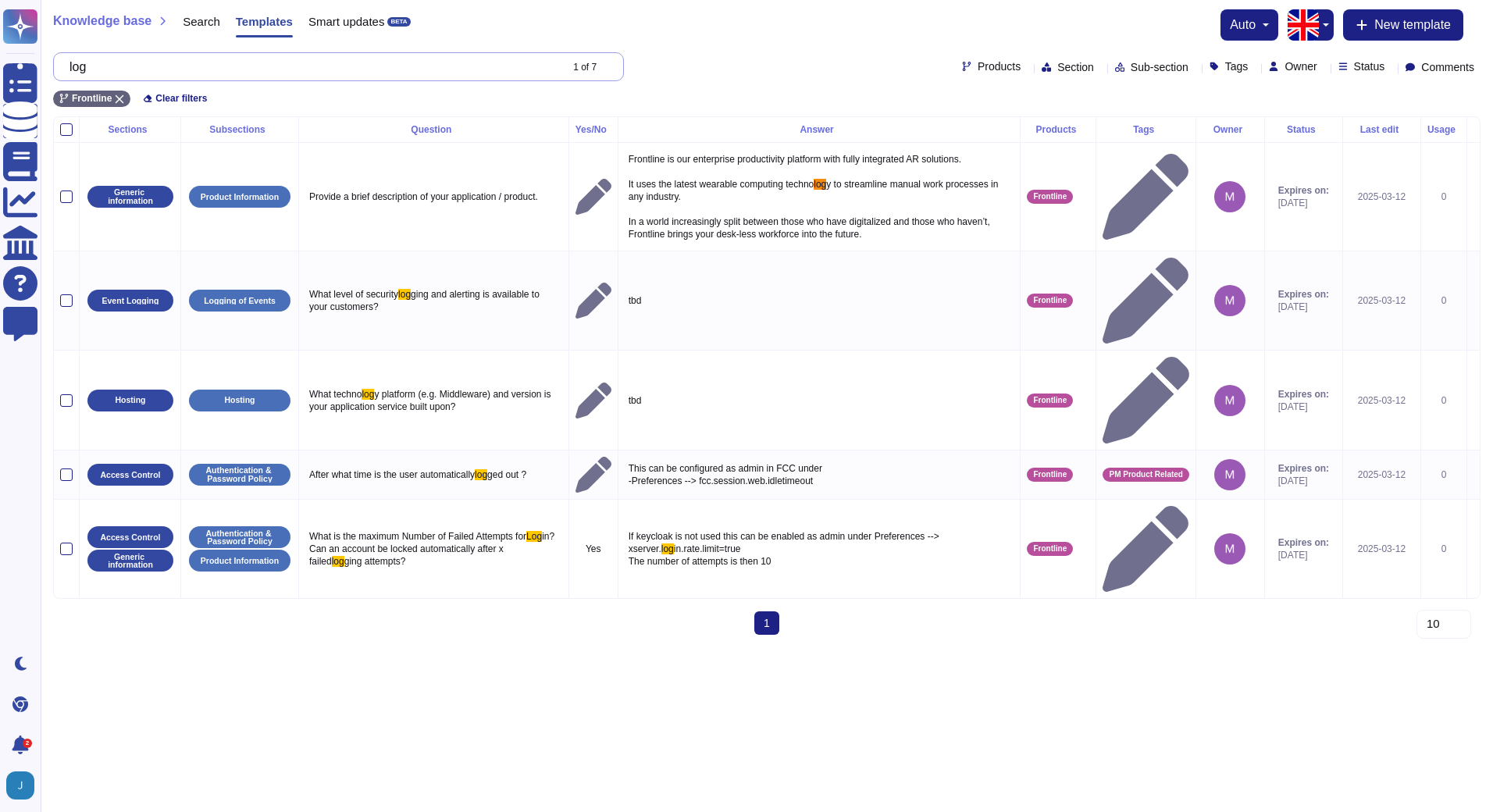 click on "log" at bounding box center (310, 66) 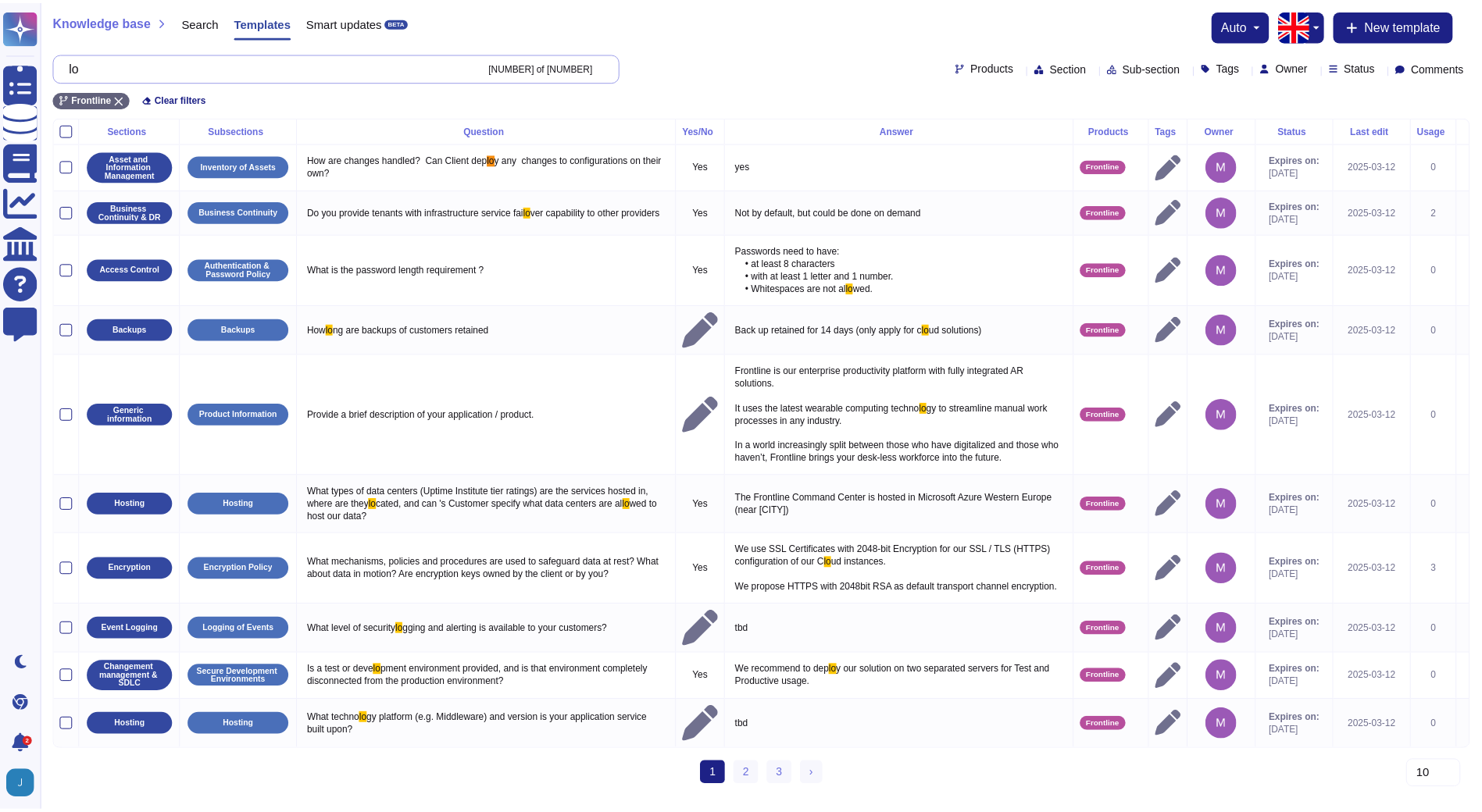 type on "l" 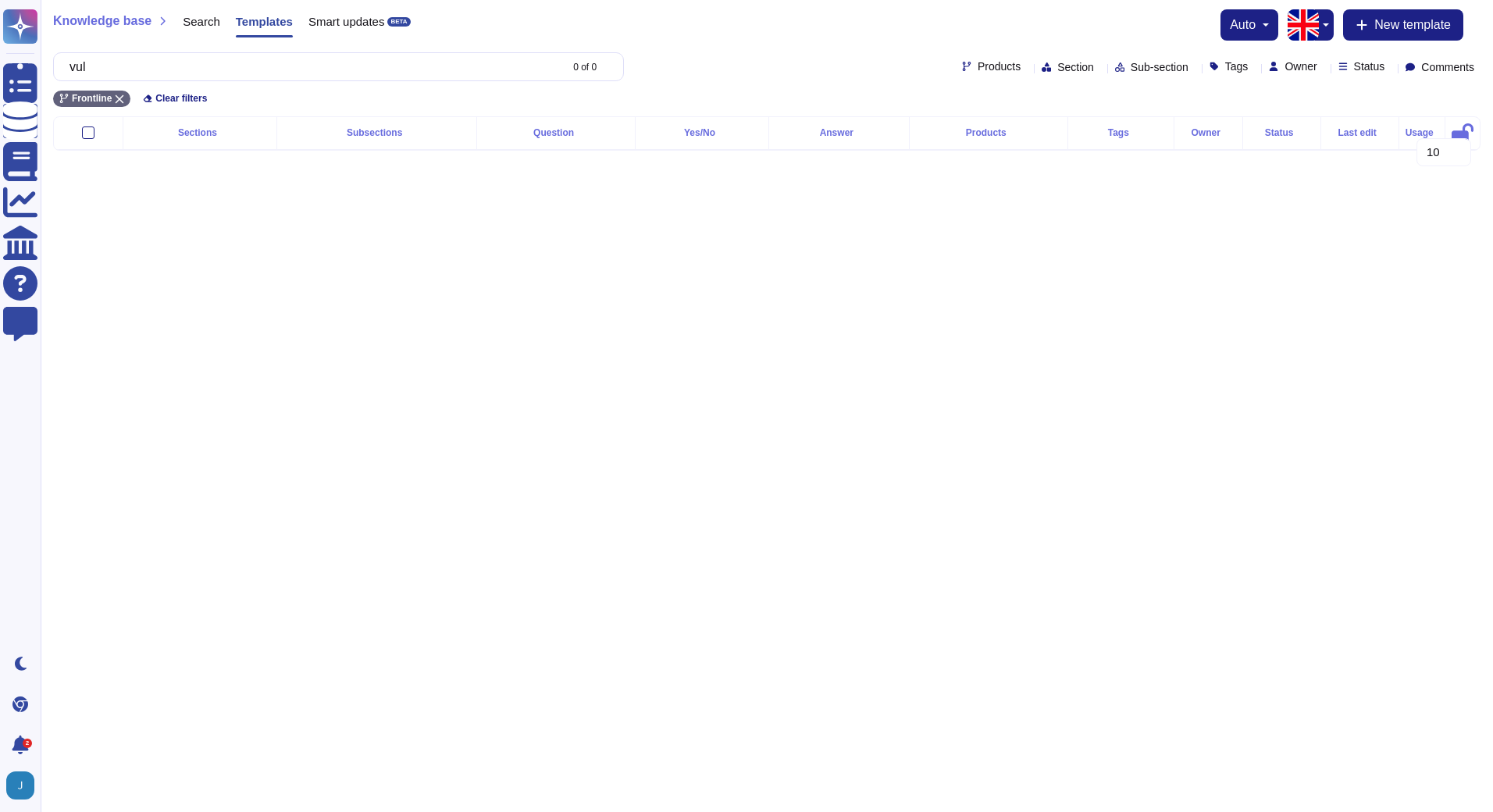 click on "Knowledge base" at bounding box center (102, 21) 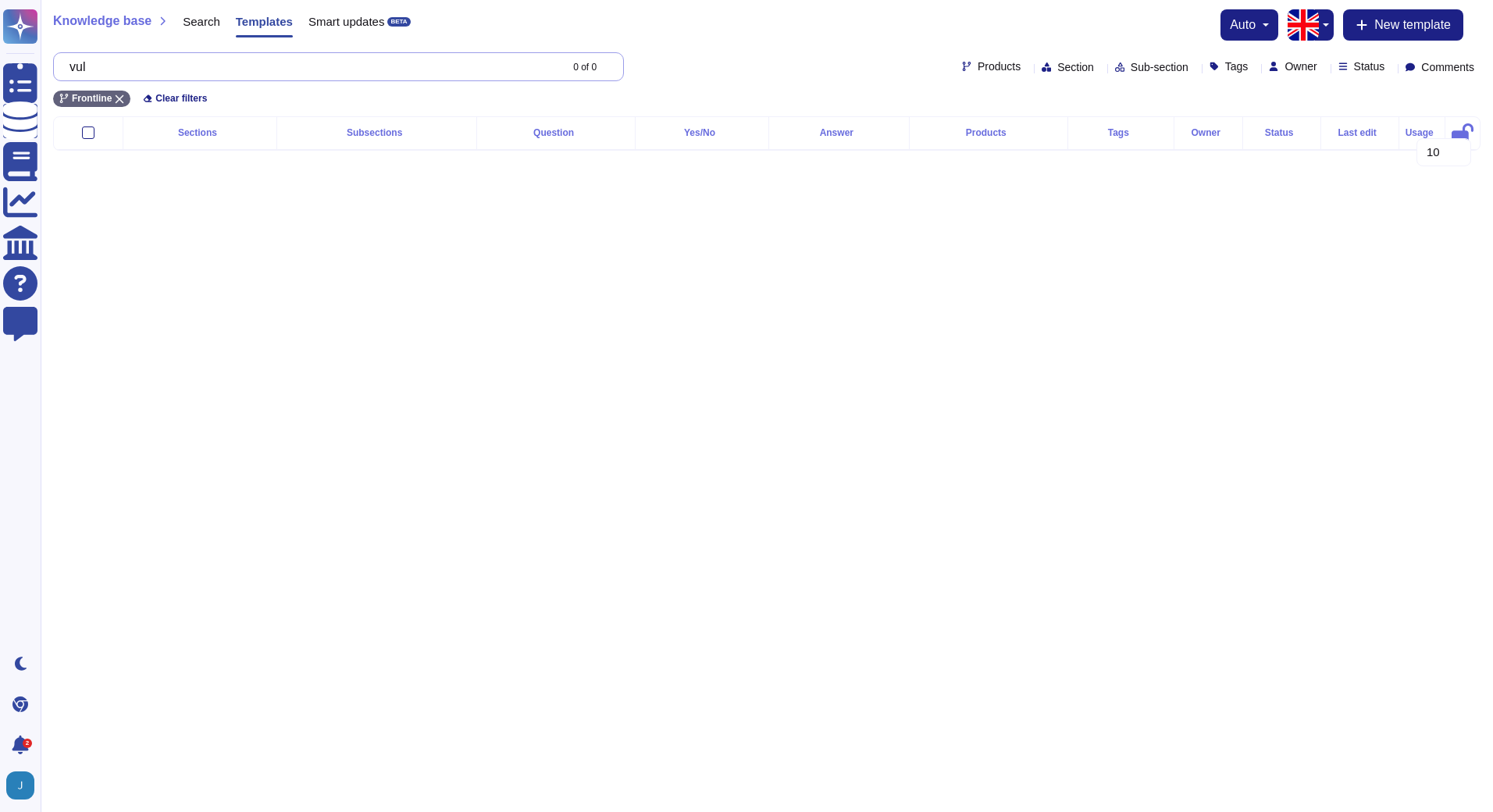 click on "vul" at bounding box center (310, 66) 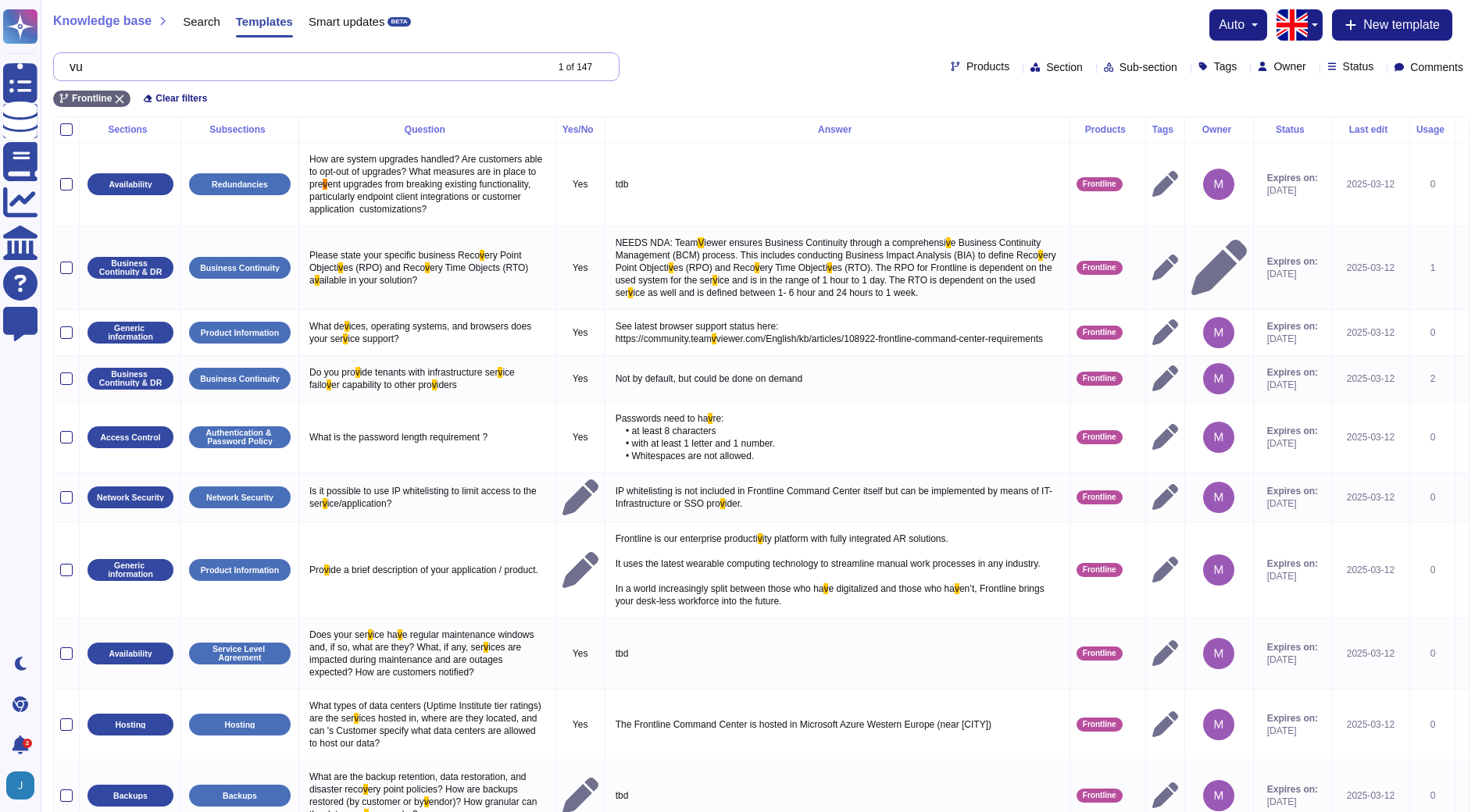 type on "v" 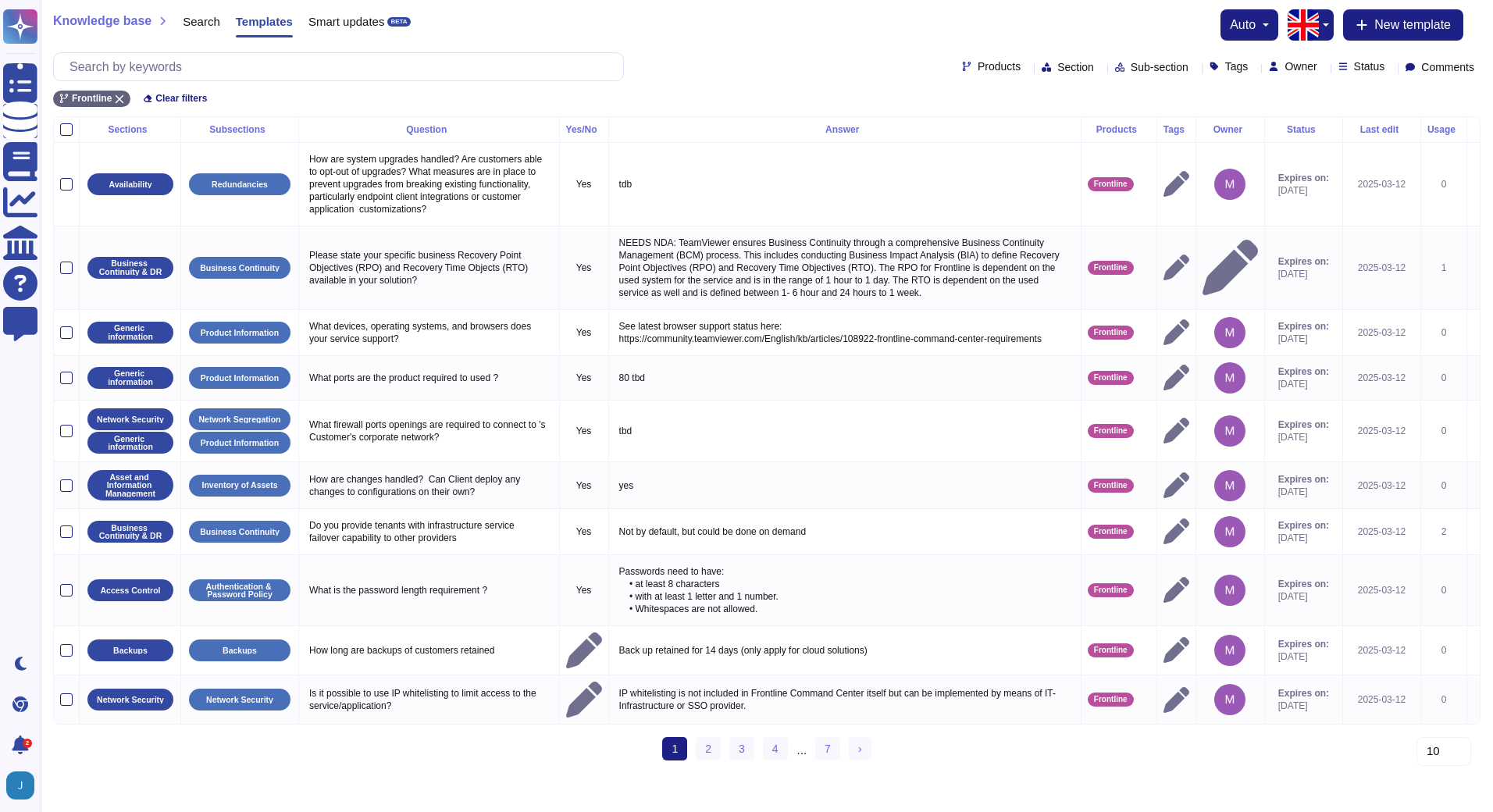 type 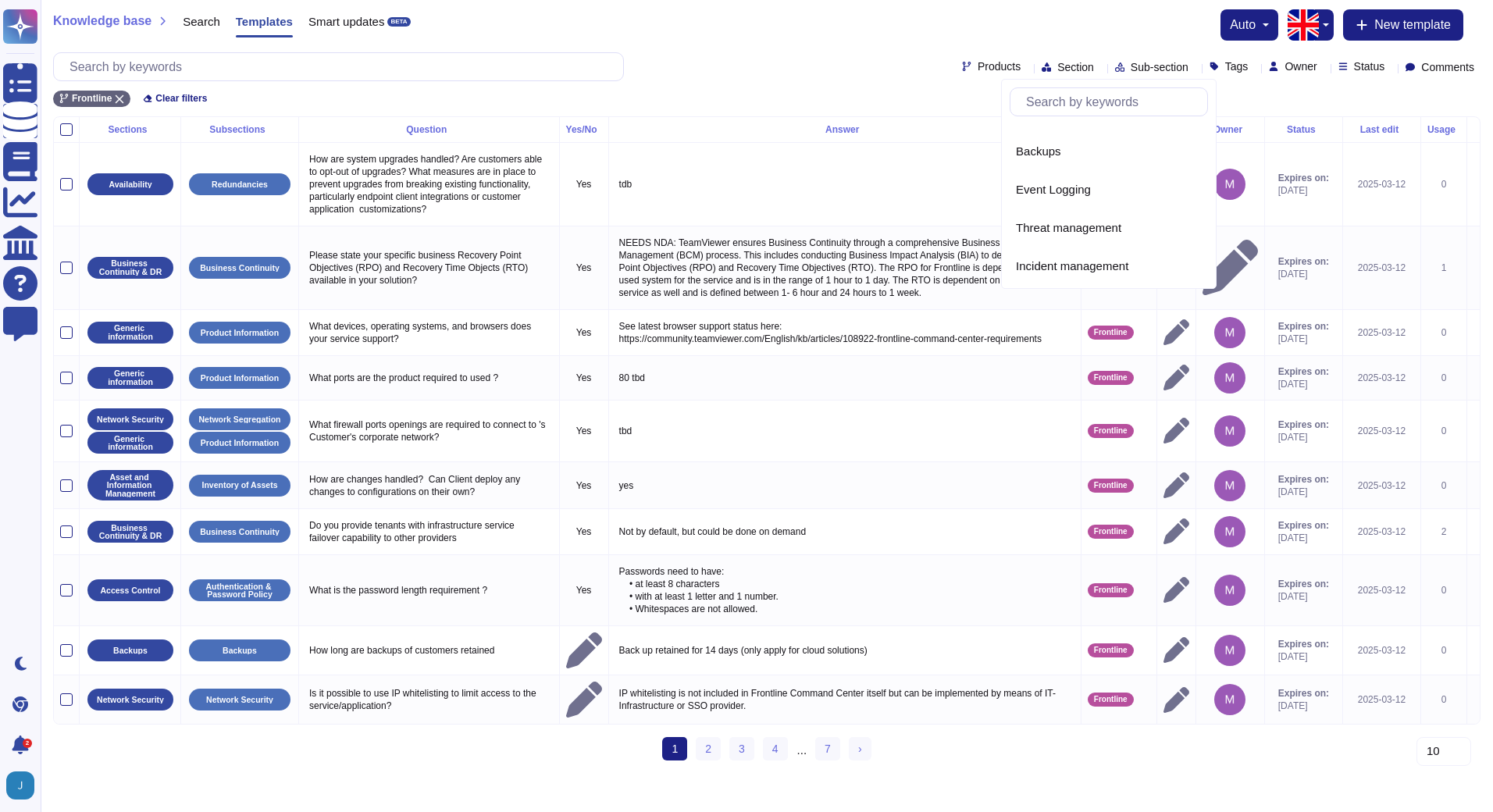 scroll, scrollTop: 565, scrollLeft: 0, axis: vertical 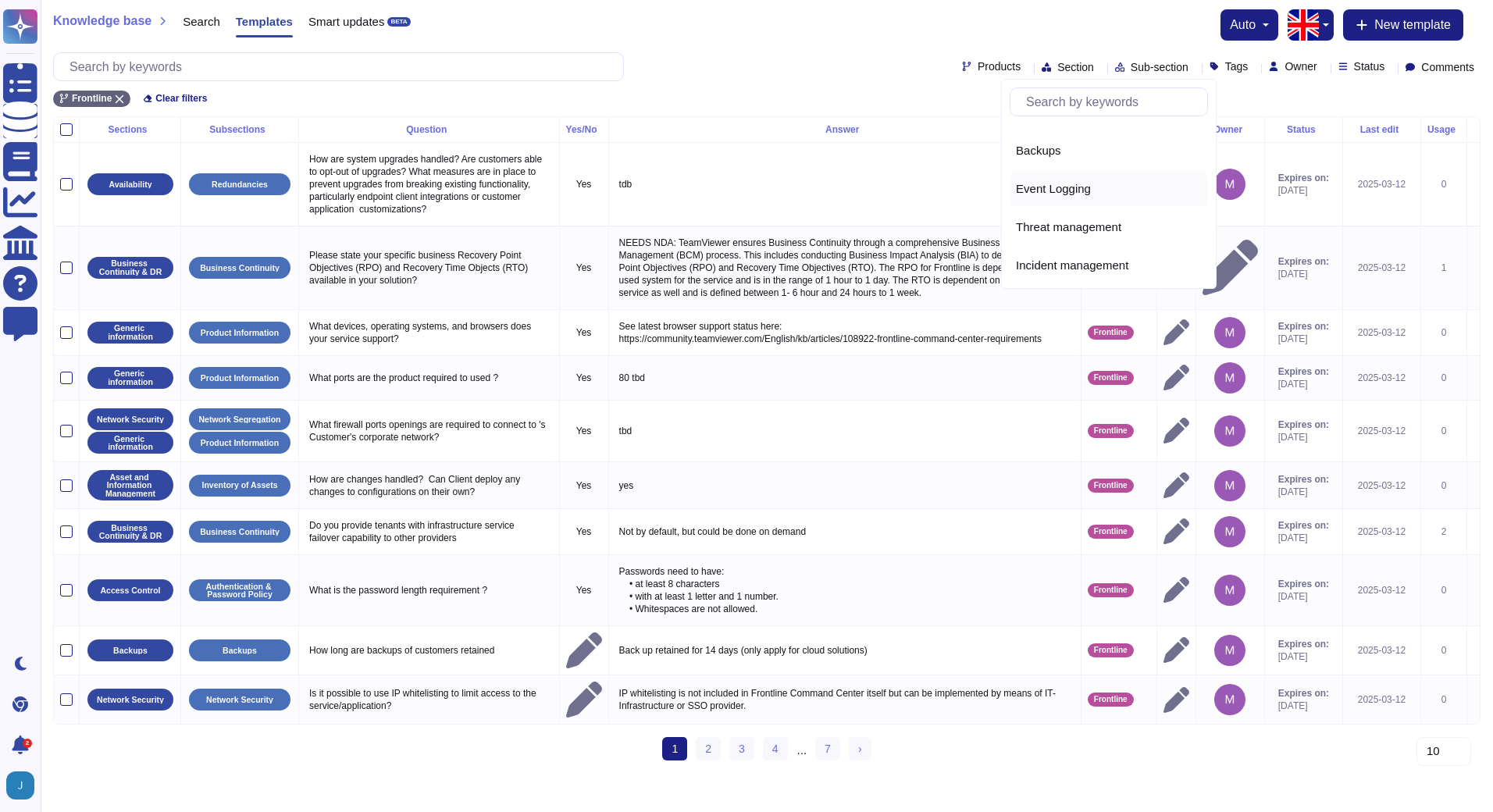 click on "Event Logging" at bounding box center [1109, 189] 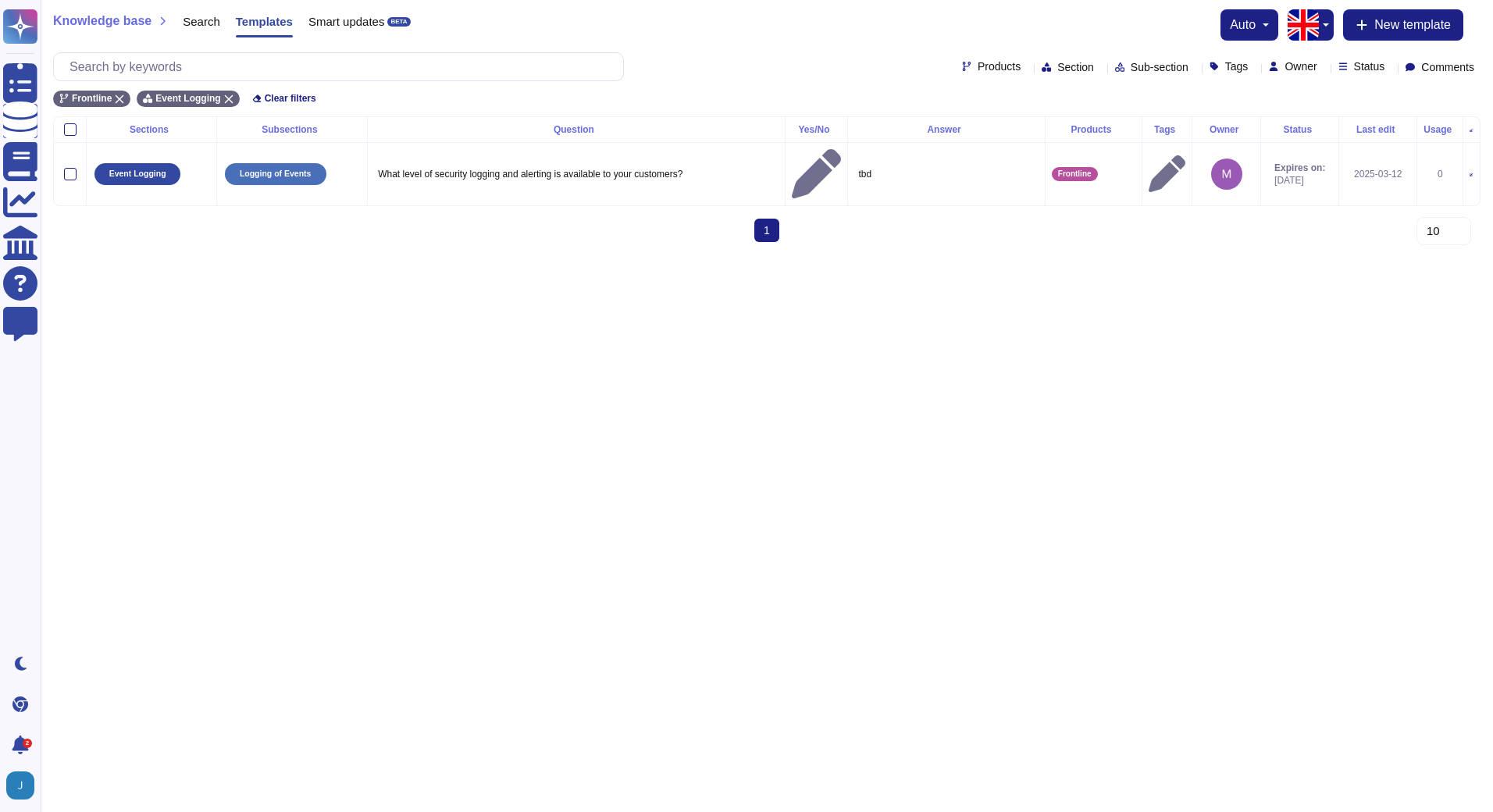 click on "Section" at bounding box center [1075, 67] 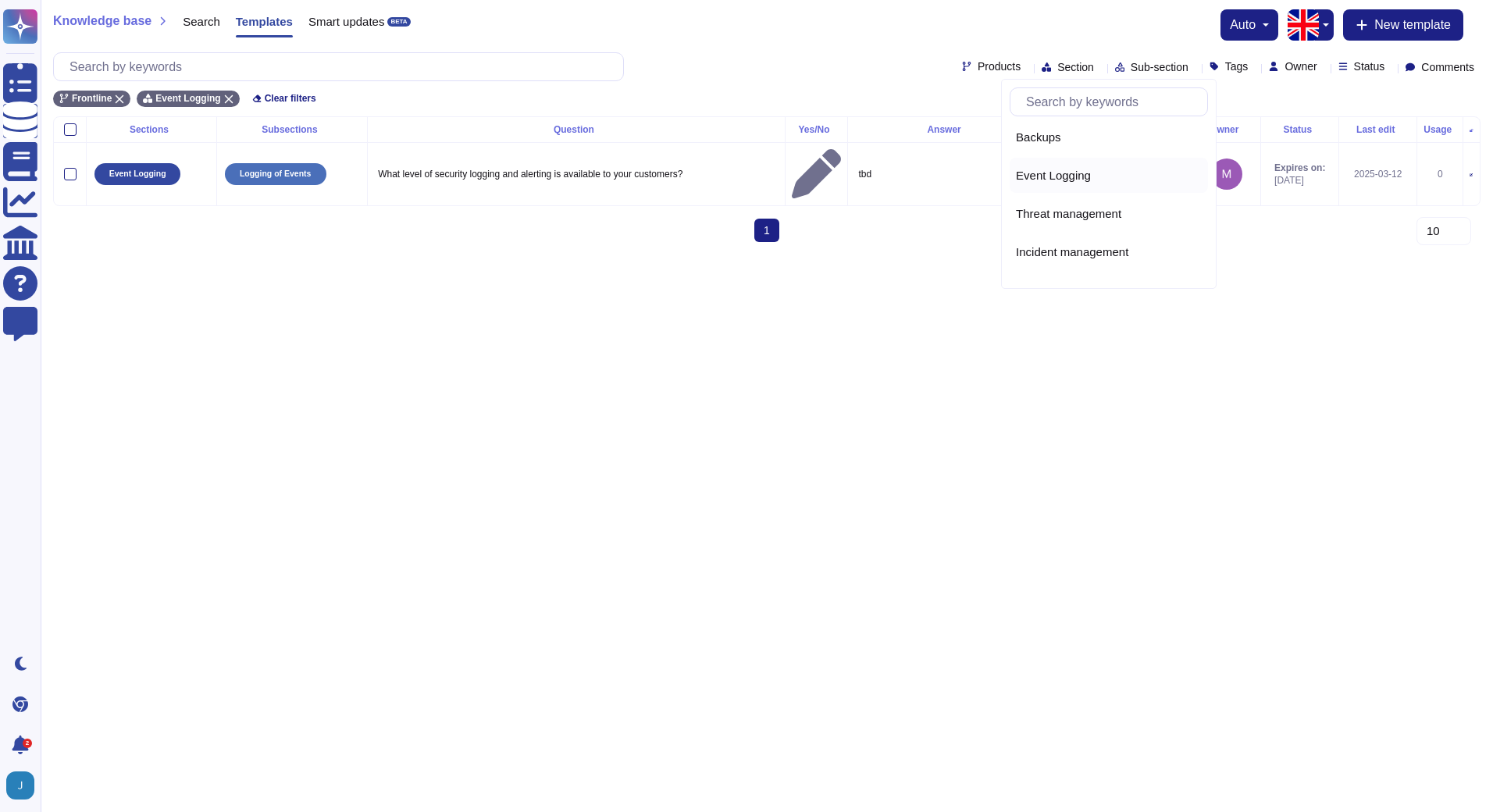 scroll, scrollTop: 682, scrollLeft: 0, axis: vertical 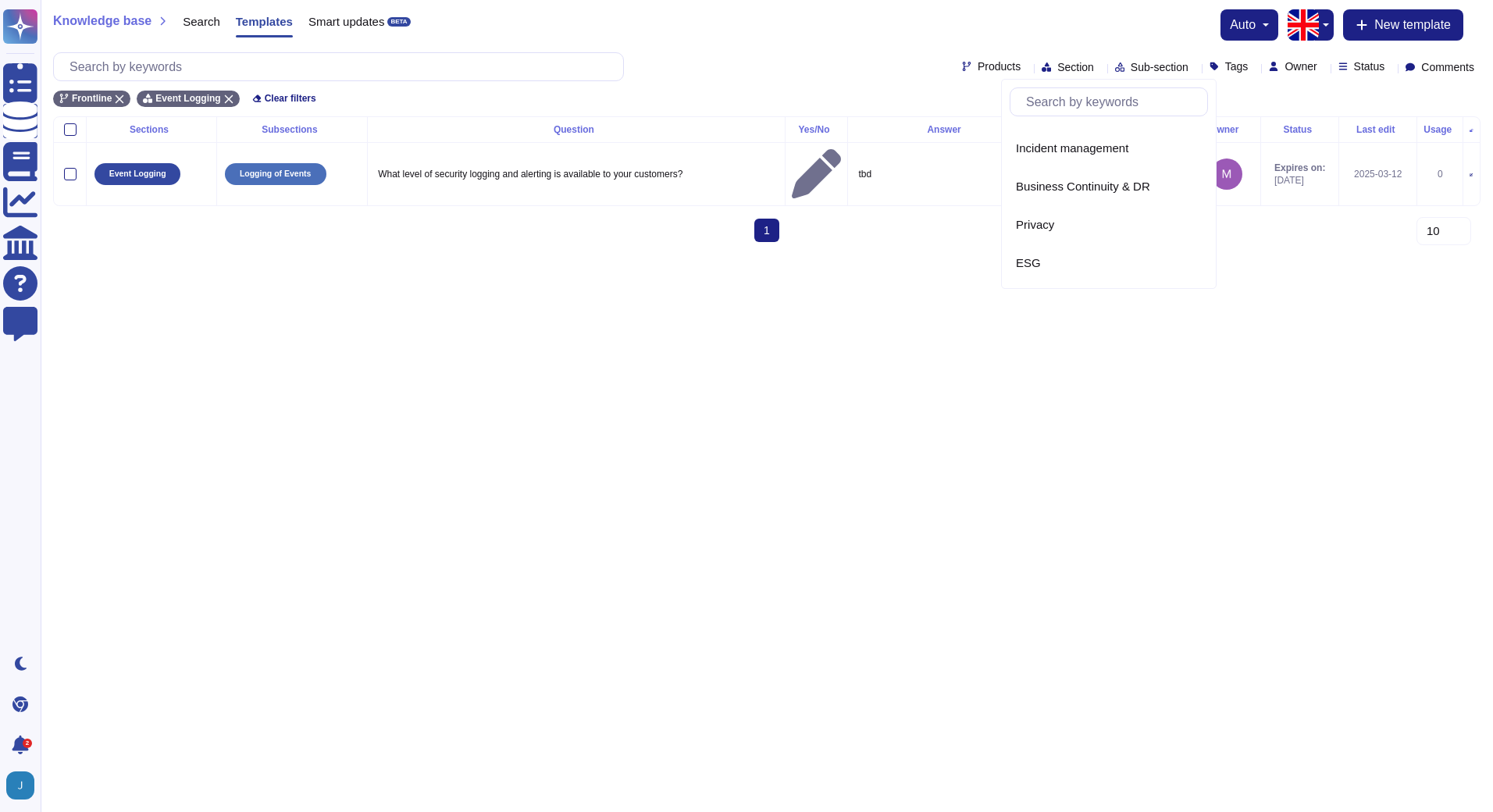 click on "ver capability to other providers?" at bounding box center [746, 127] 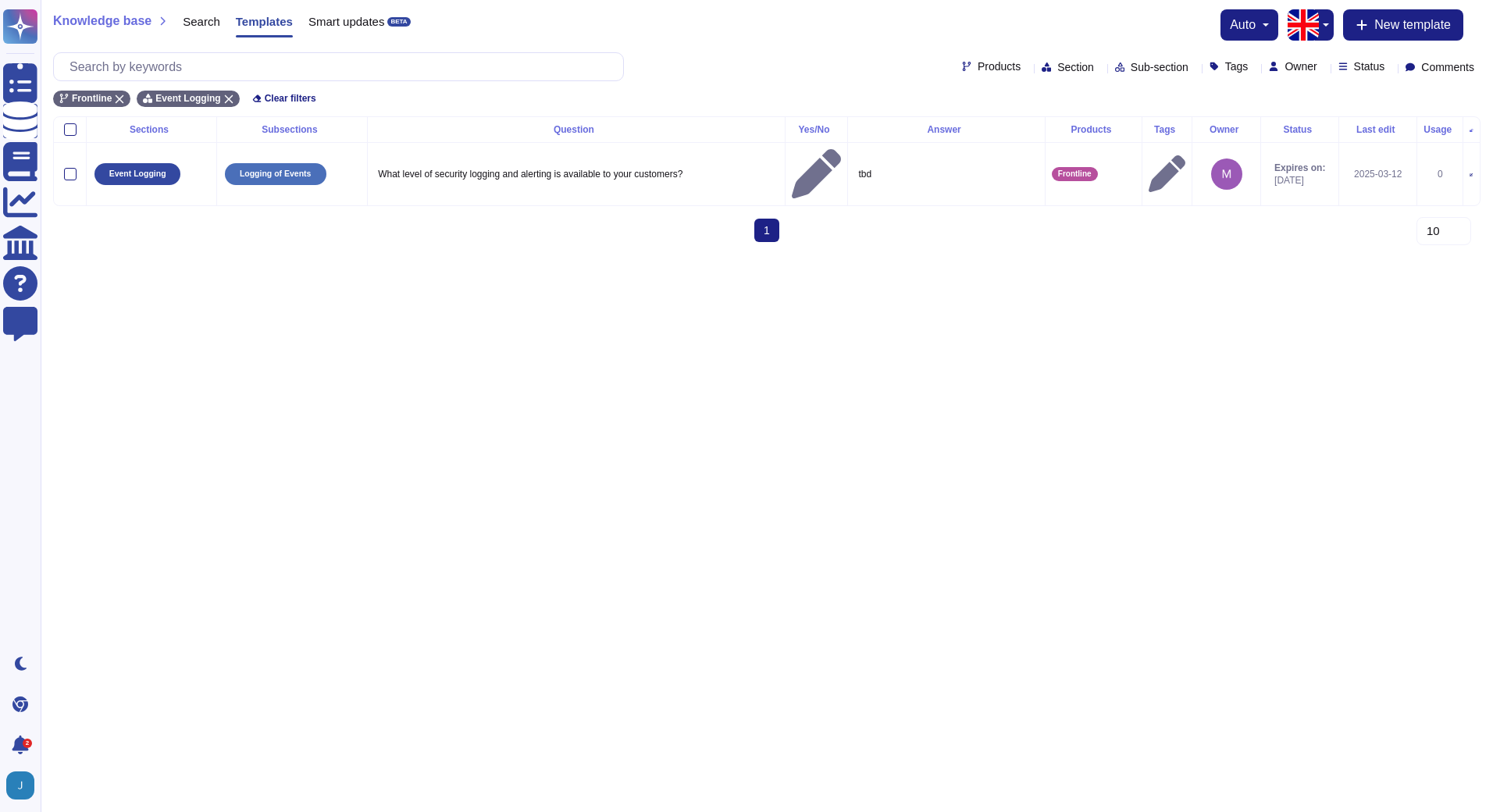 click on "Sub-section" at bounding box center (1160, 67) 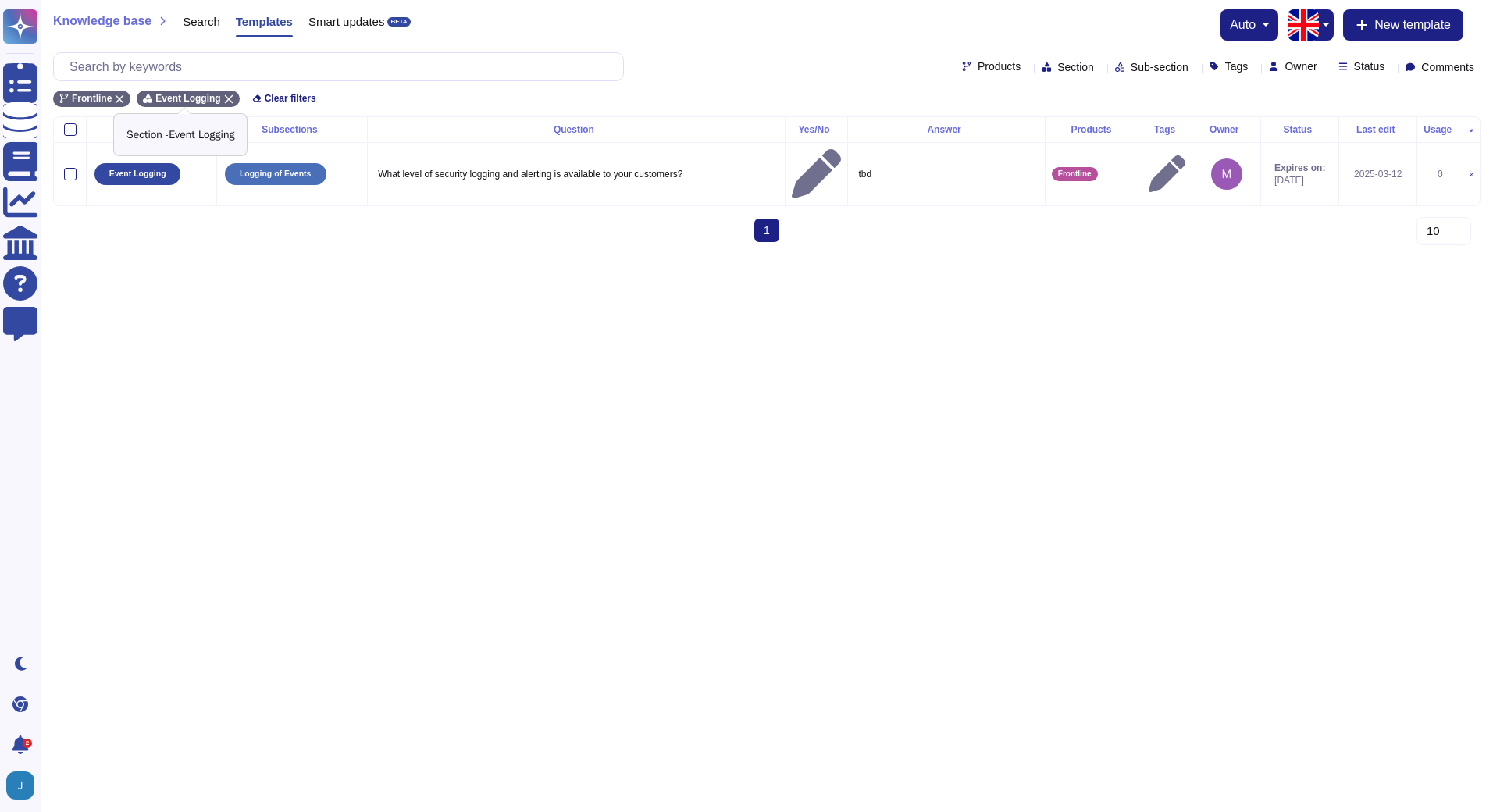click 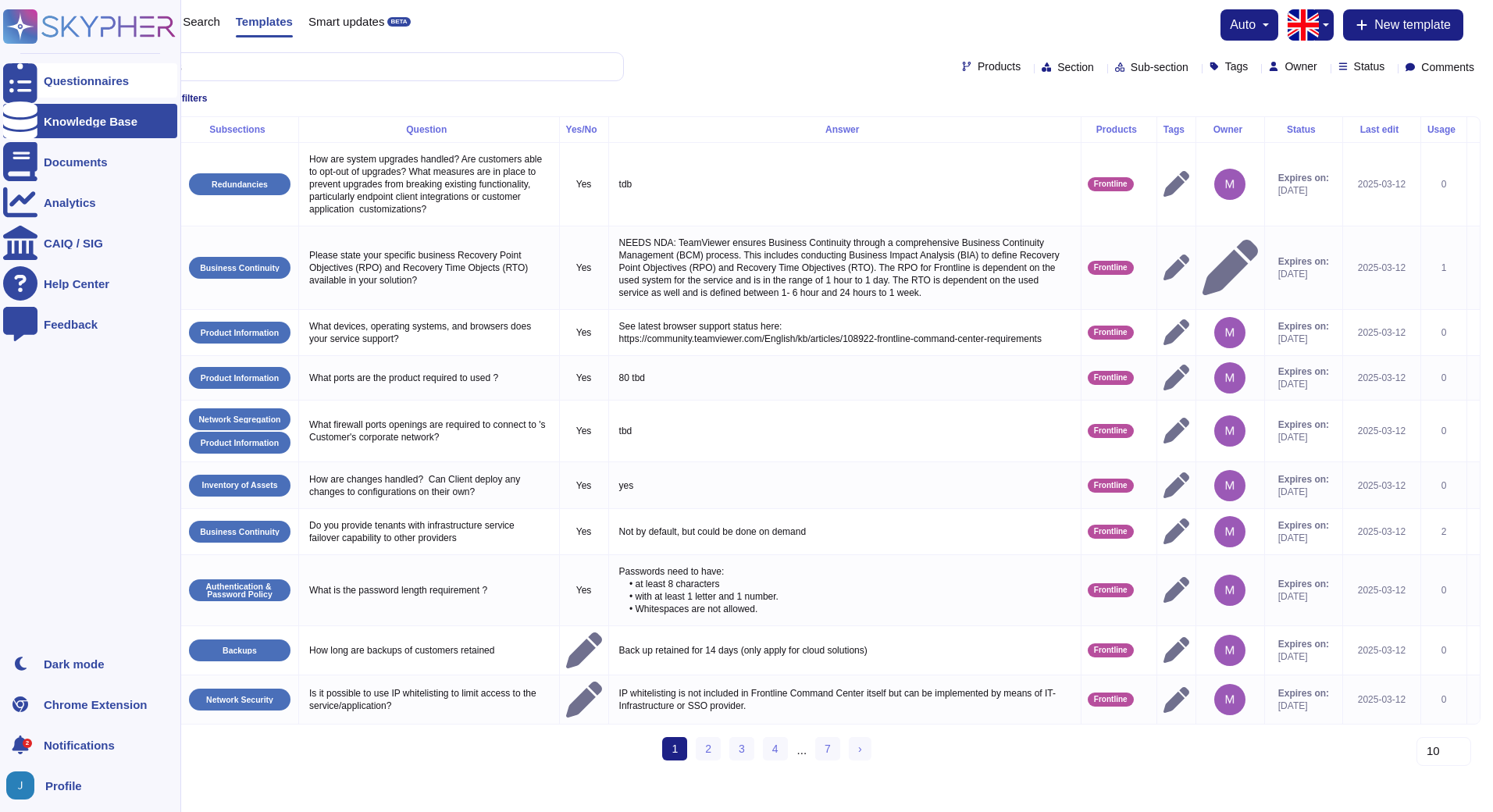 click on "Questionnaires" at bounding box center [86, 80] 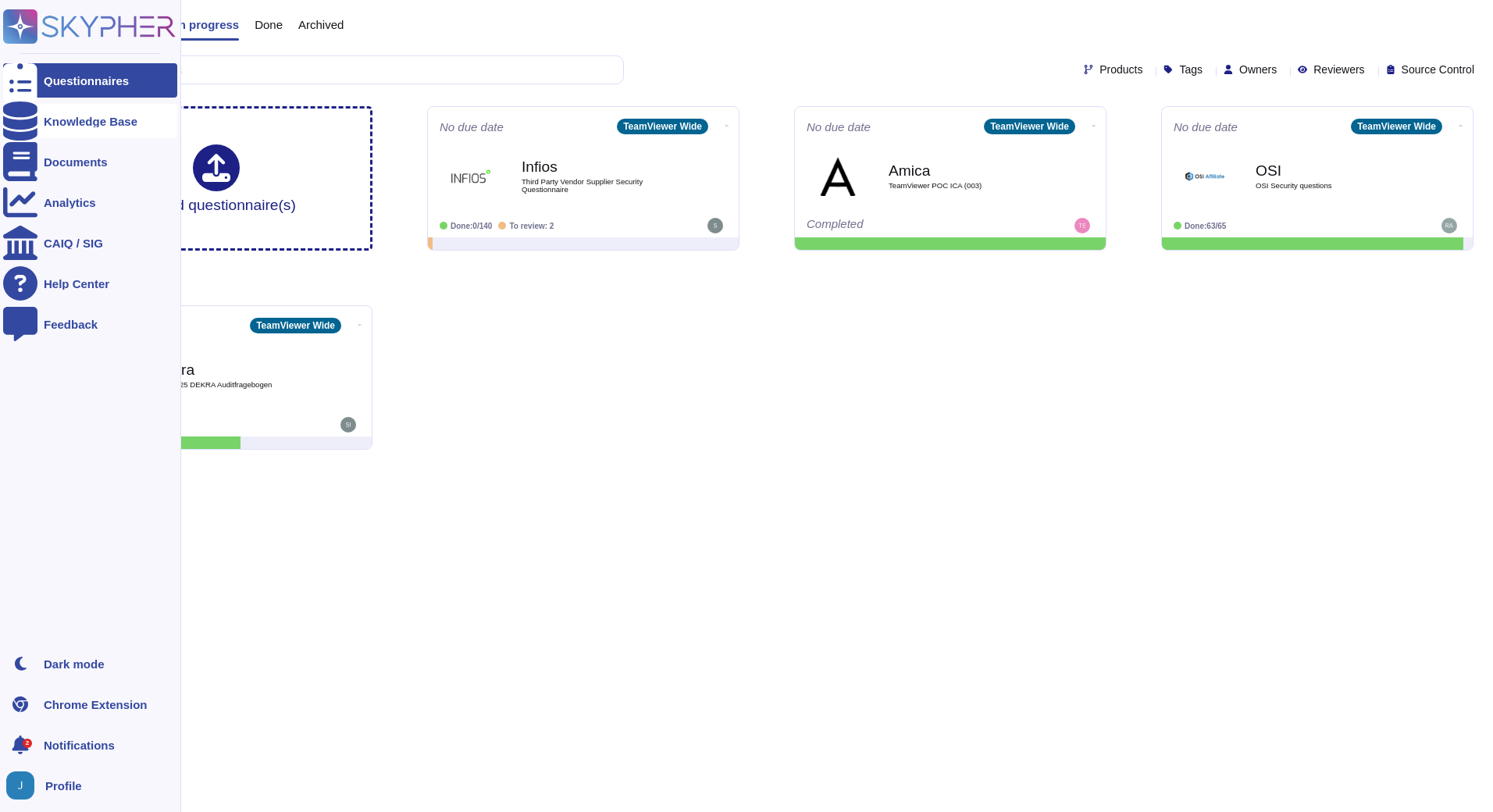 click on "Knowledge Base" at bounding box center (91, 121) 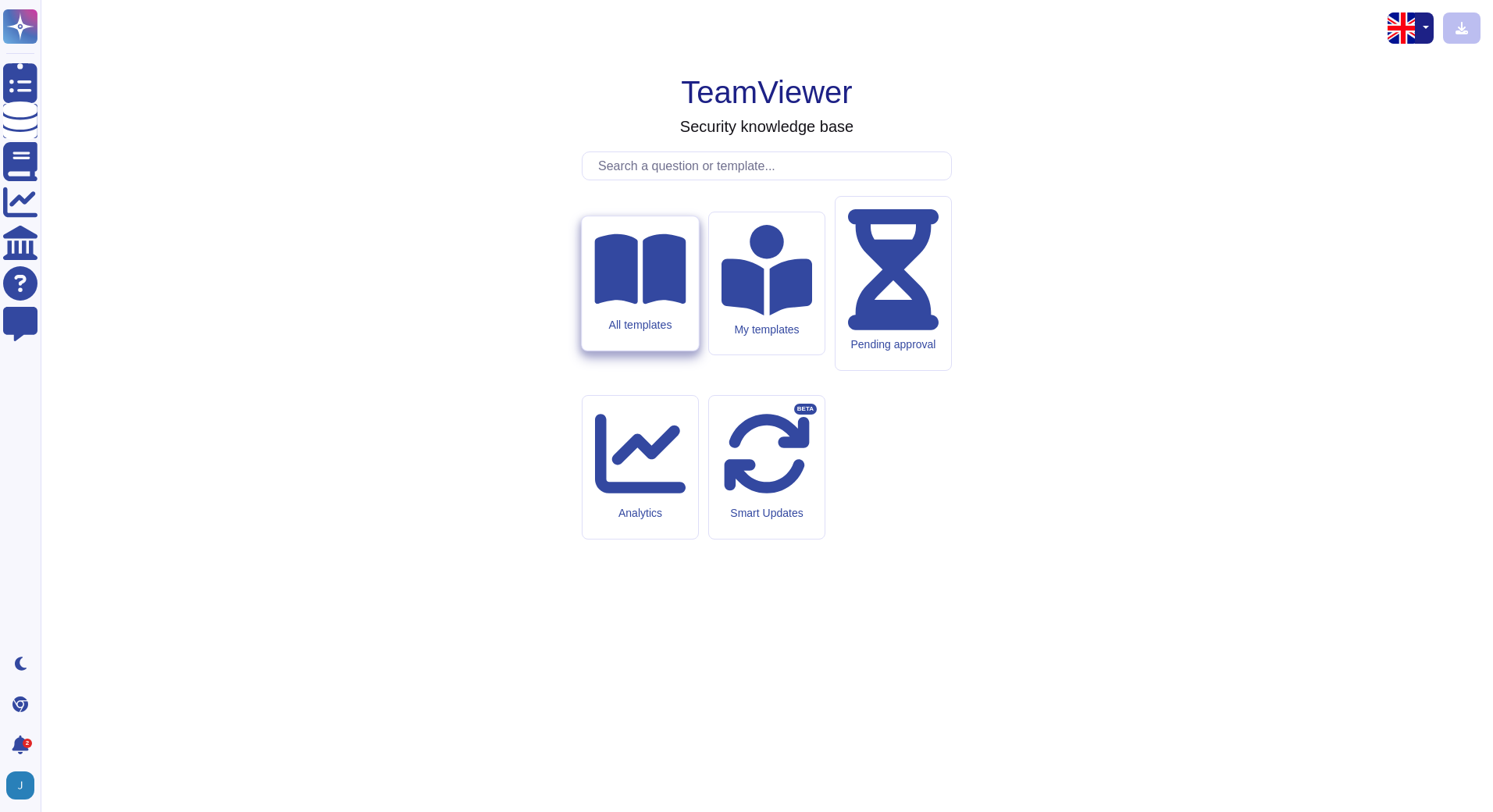 click on "All templates" at bounding box center (640, 283) 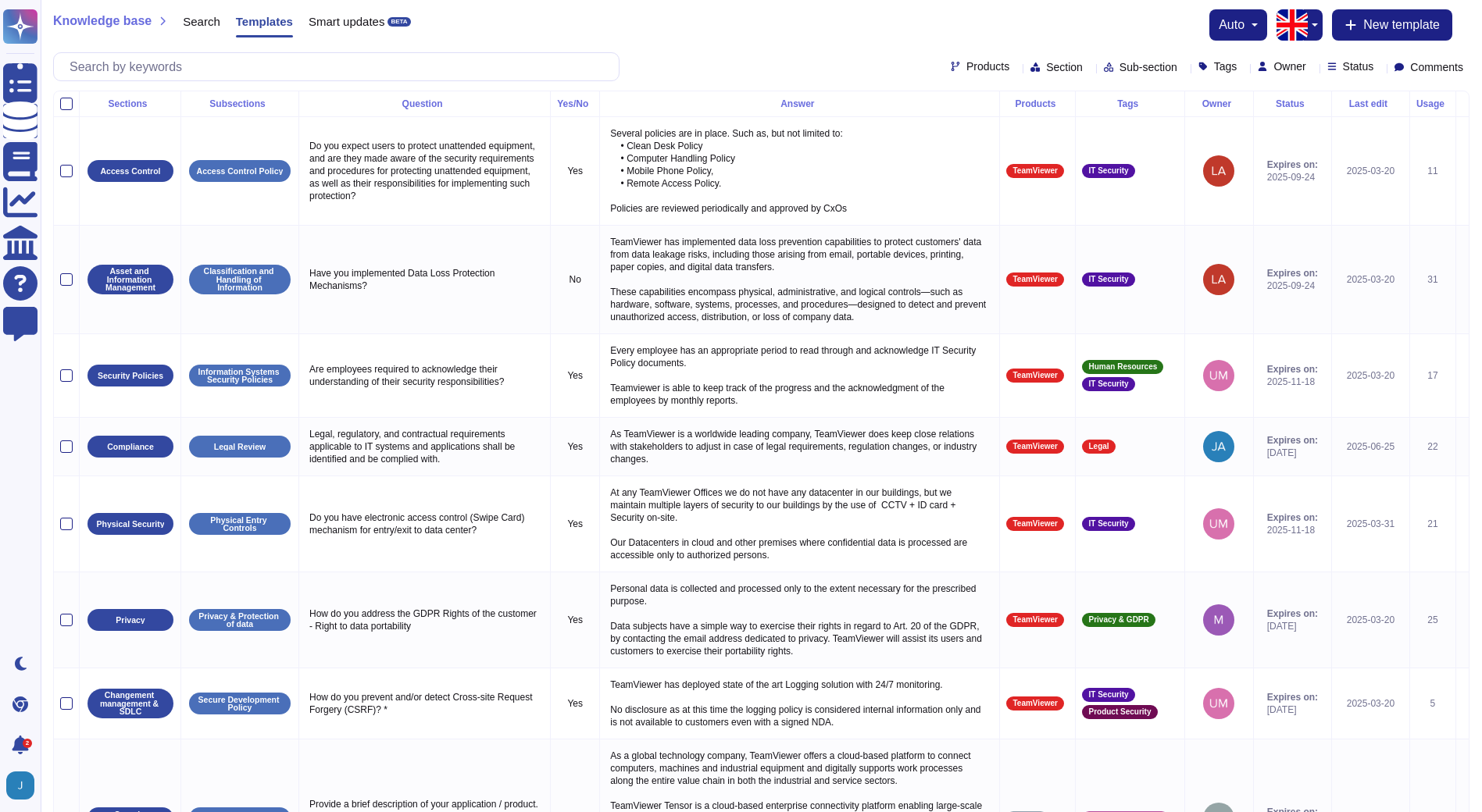 click on "Products" at bounding box center (987, 66) 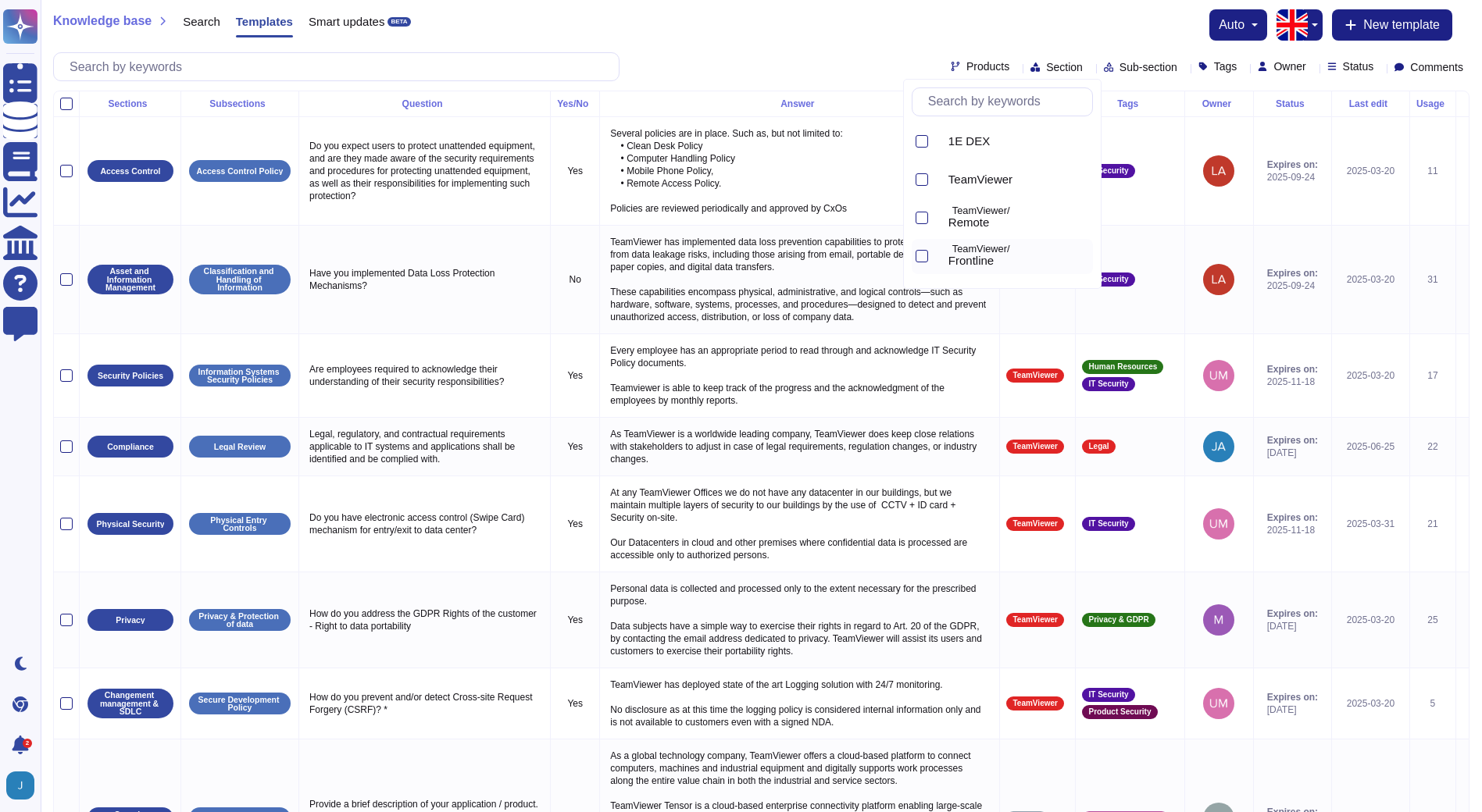 drag, startPoint x: 967, startPoint y: 218, endPoint x: 970, endPoint y: 247, distance: 29.154759 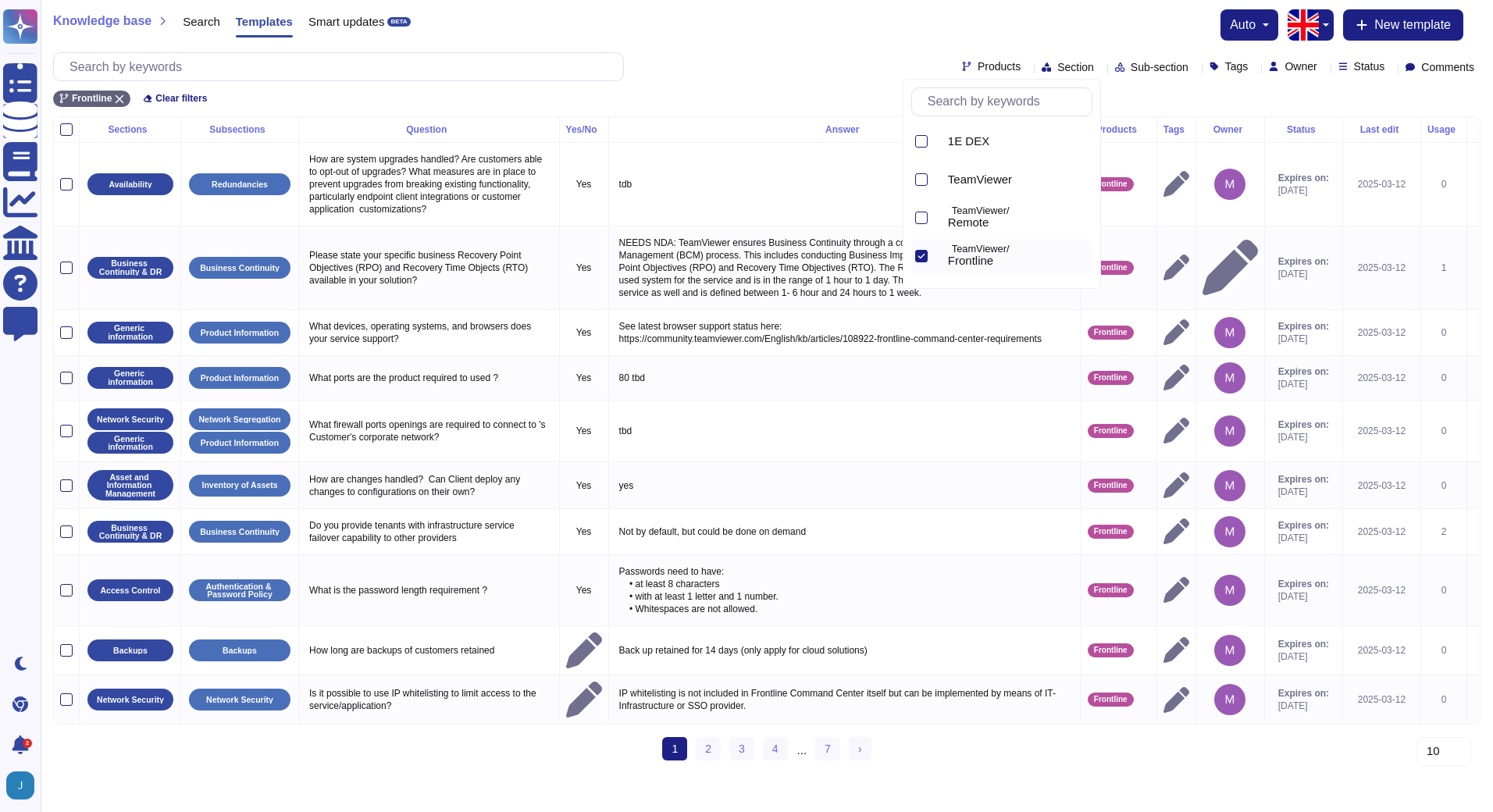 click on "Knowledge base Search Templates Smart updates BETA auto New template" at bounding box center [767, 25] 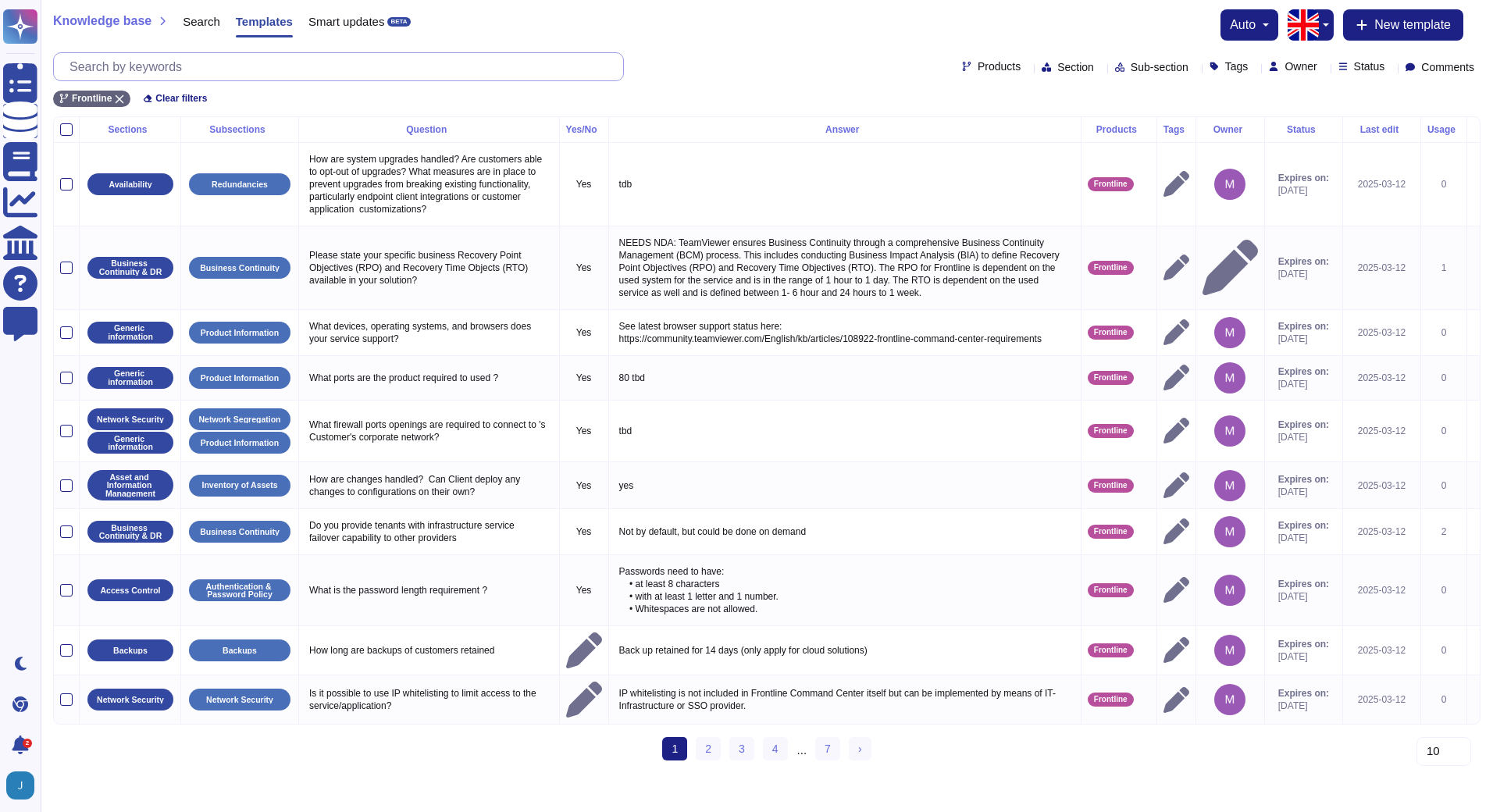 click at bounding box center (342, 66) 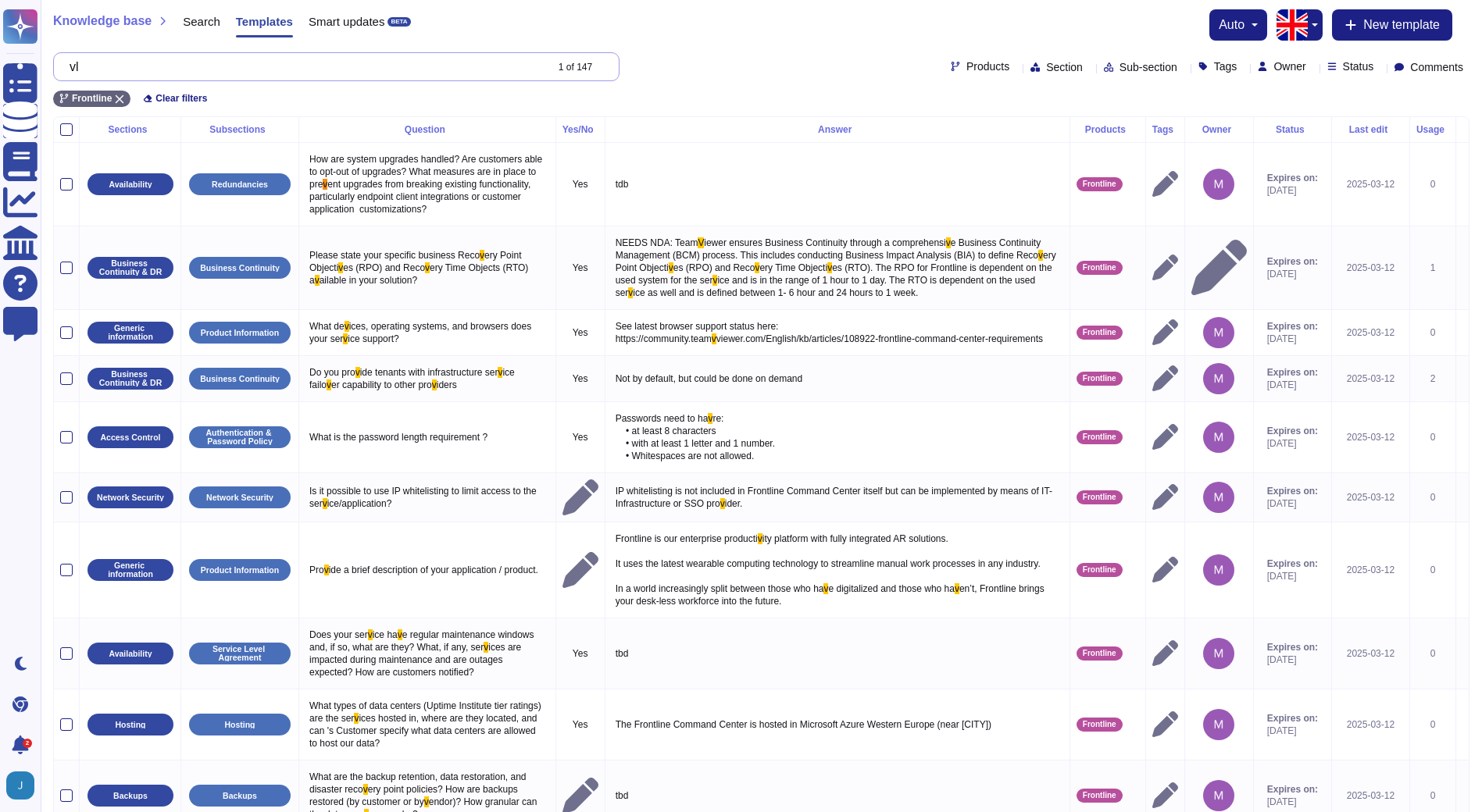 type on "v" 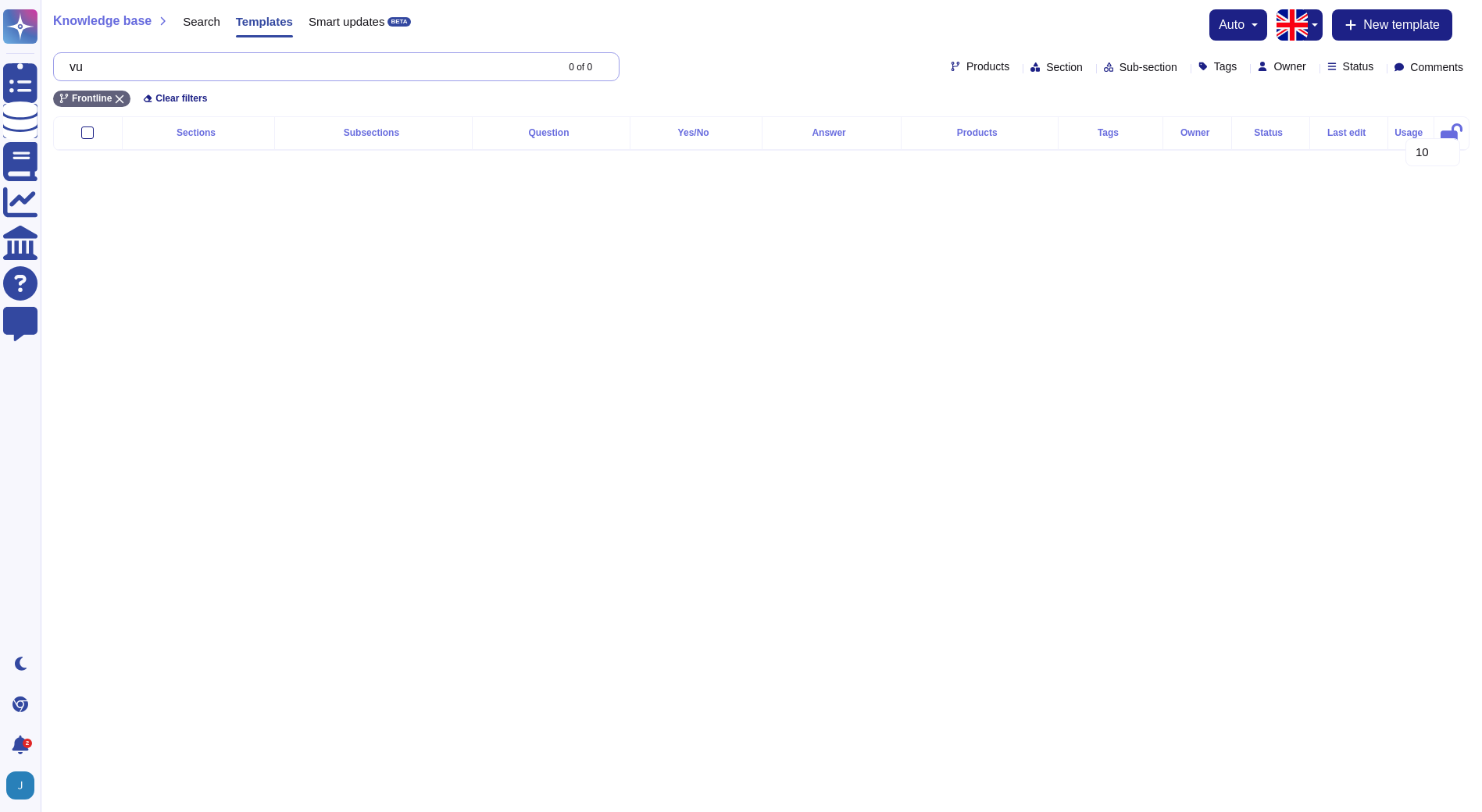 type on "v" 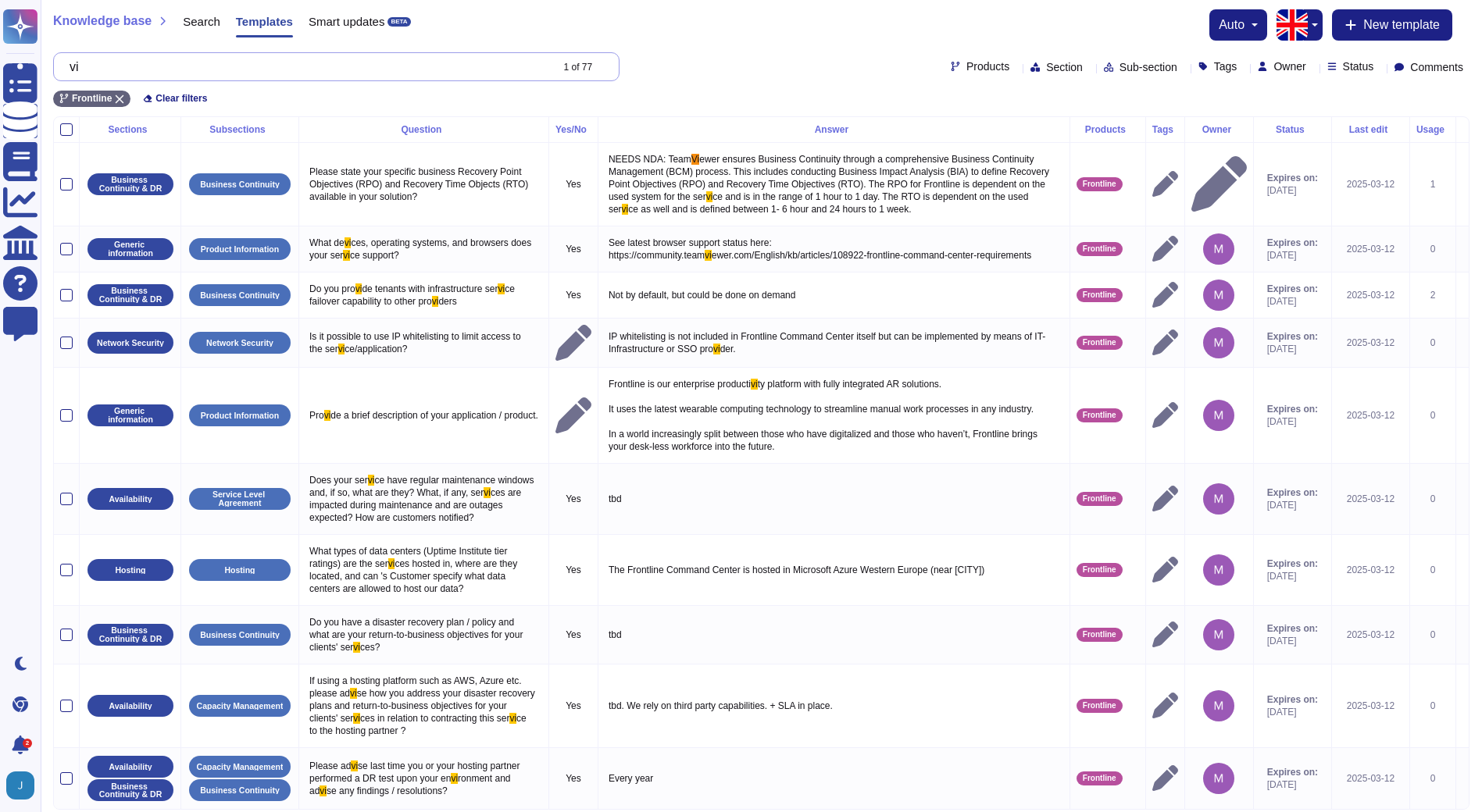 type on "v" 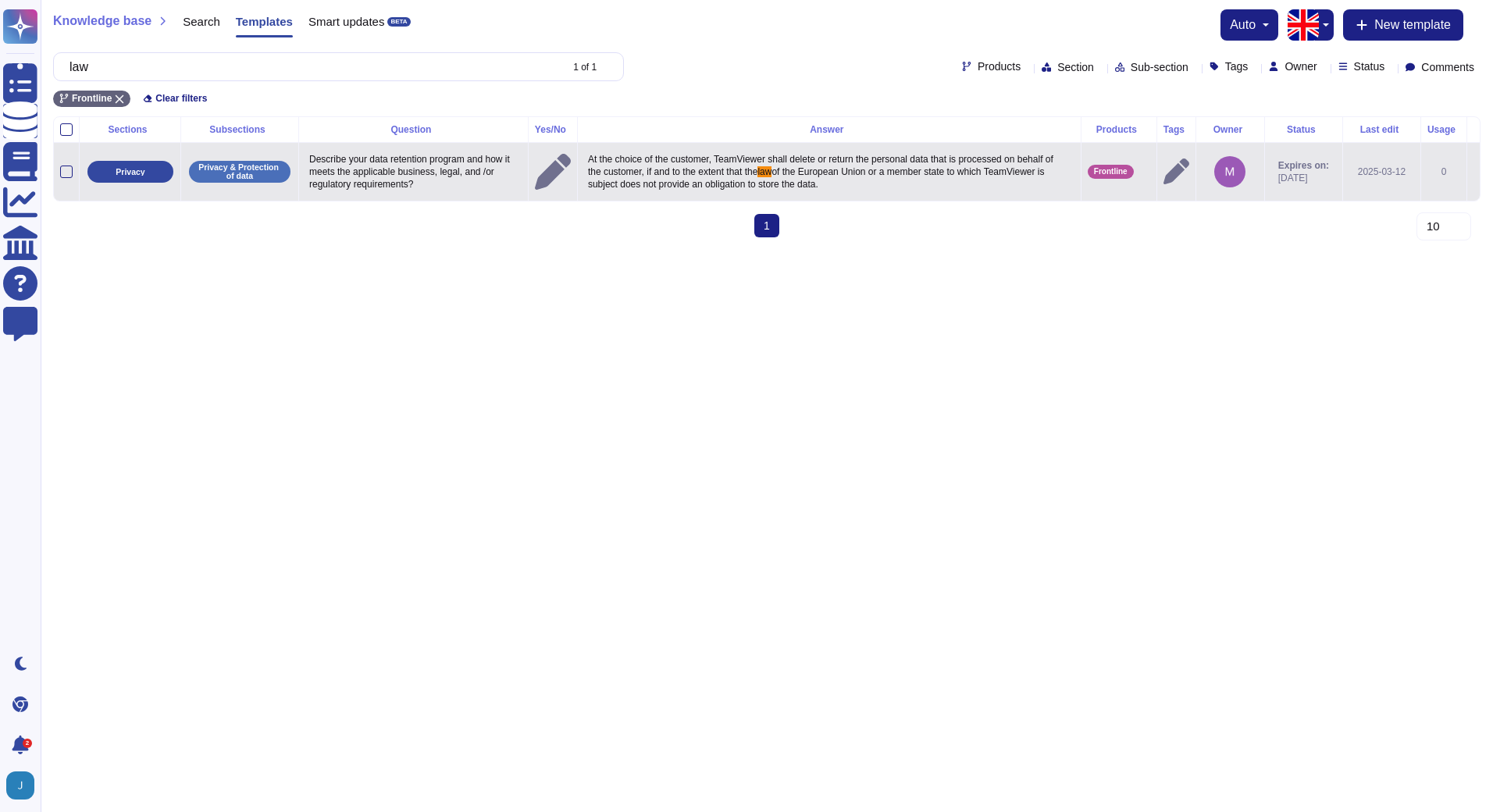 type on "law" 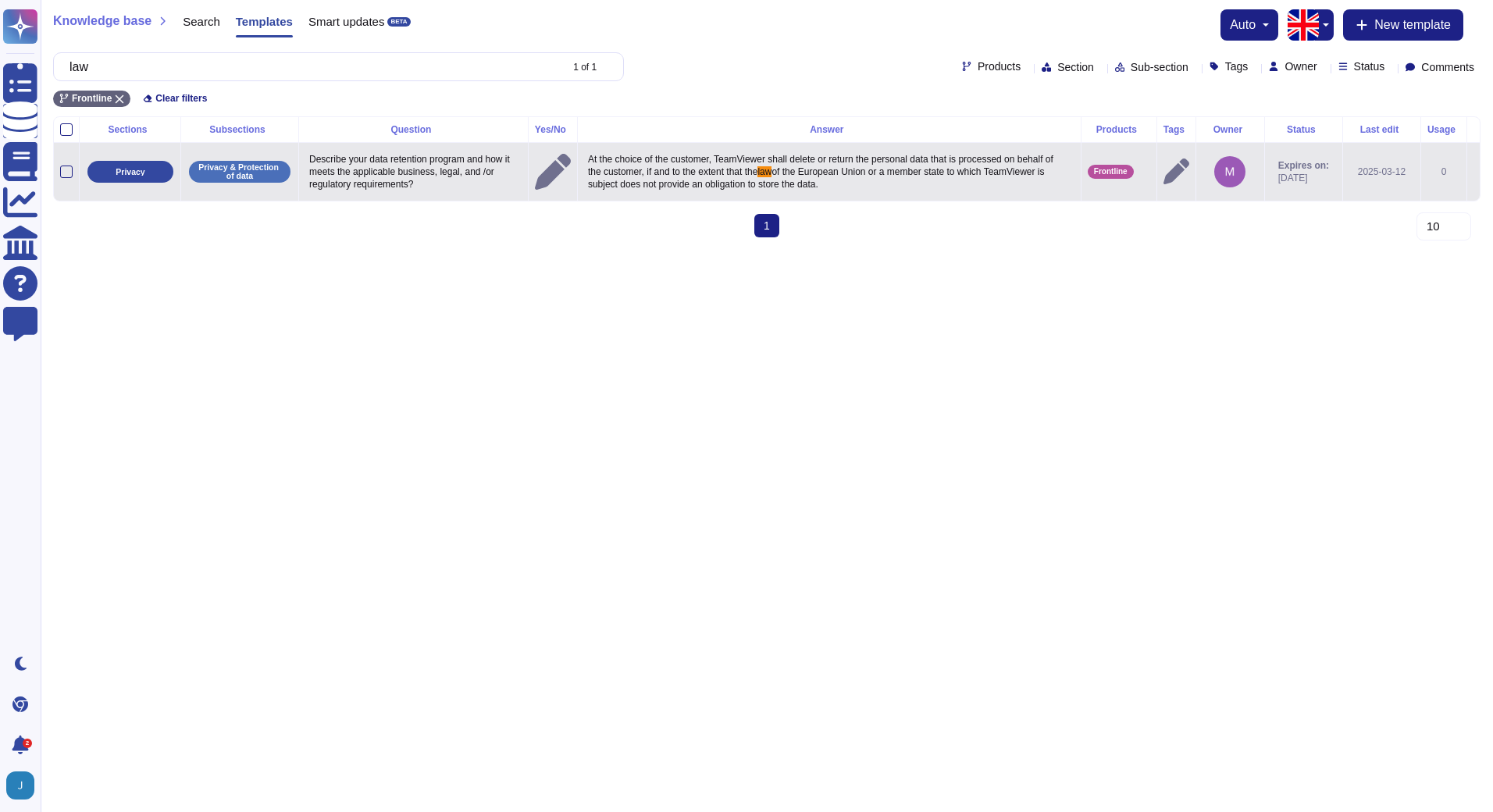 drag, startPoint x: 861, startPoint y: 187, endPoint x: 586, endPoint y: 161, distance: 276.22636 